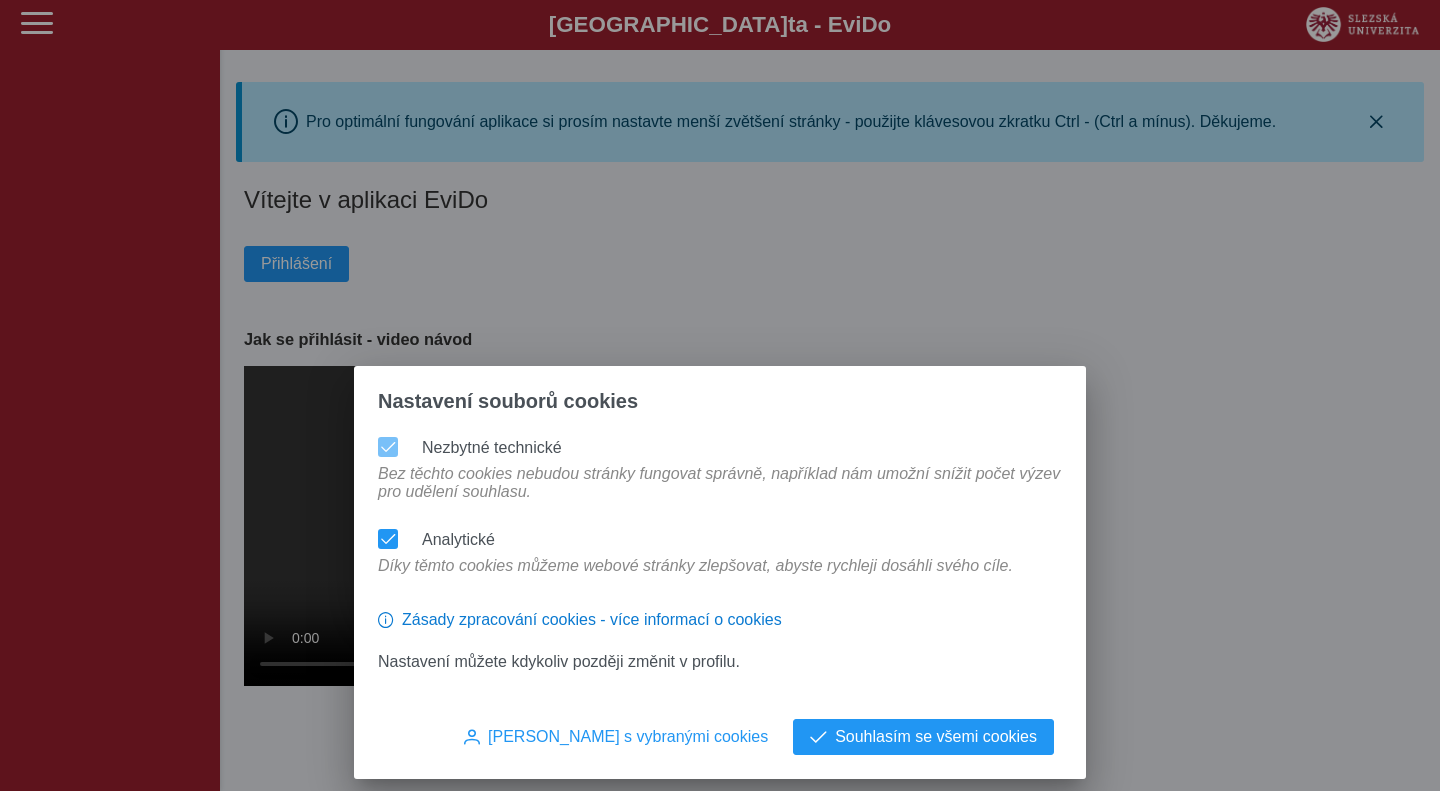 scroll, scrollTop: 0, scrollLeft: 0, axis: both 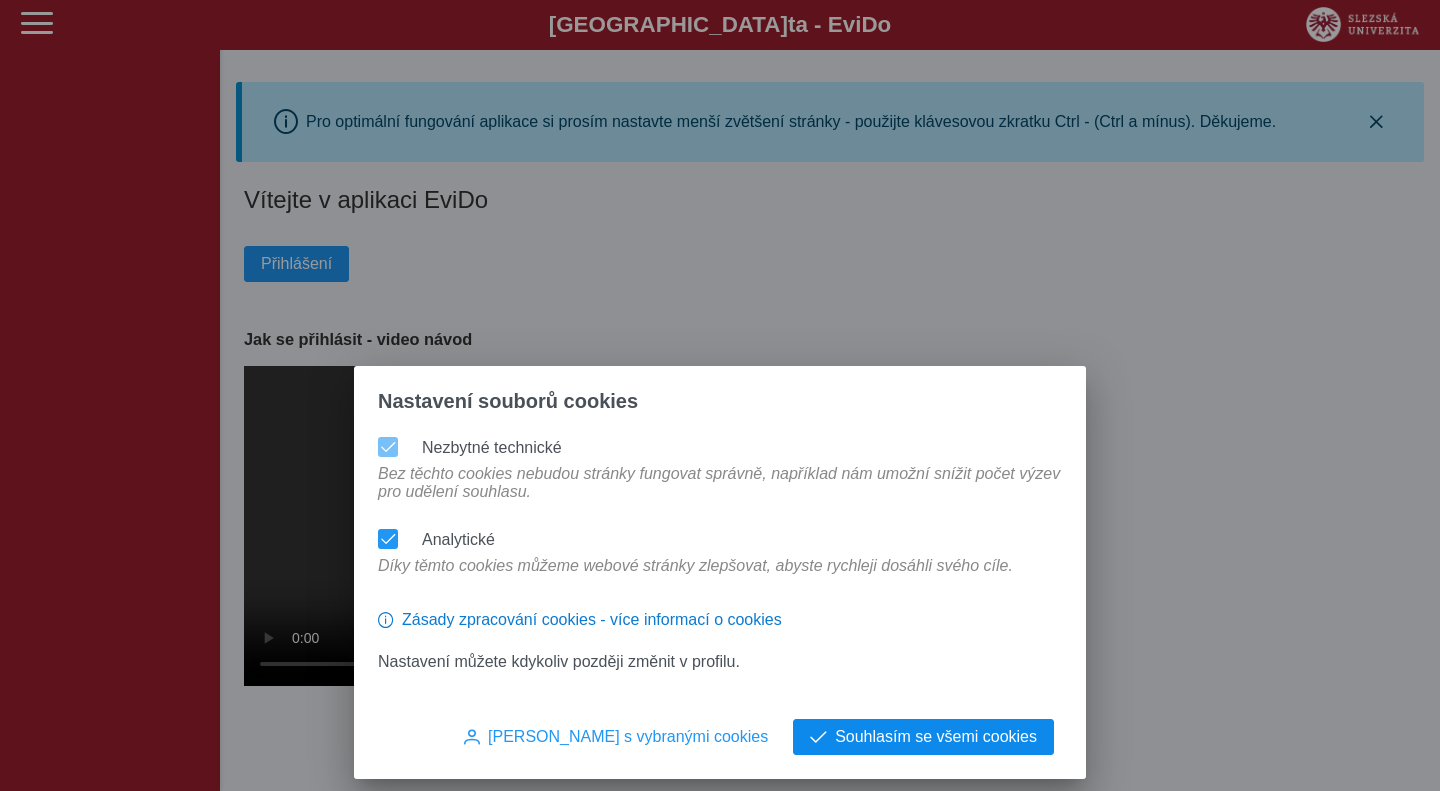 click on "Souhlasím se všemi cookies" at bounding box center (936, 737) 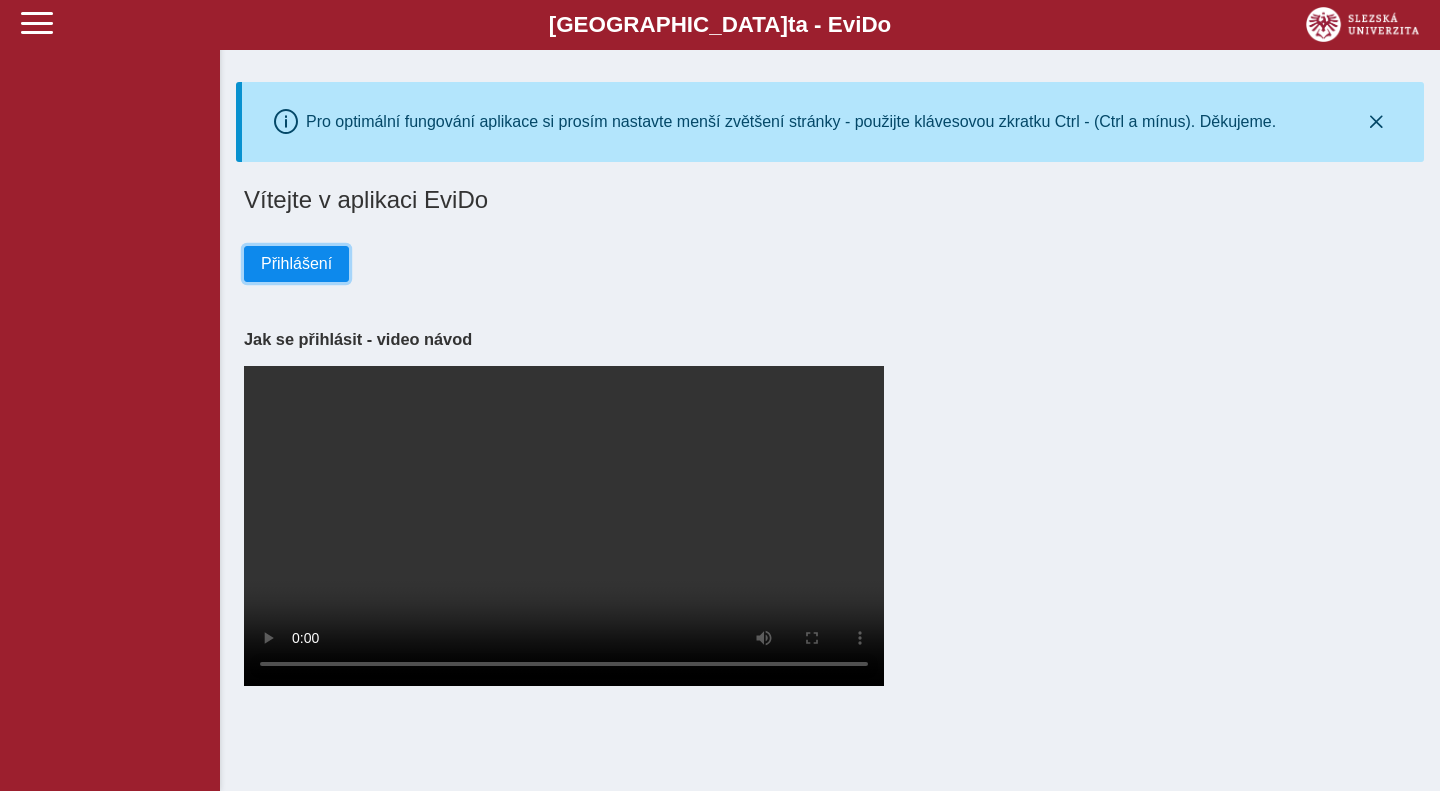 click on "Přihlášení" at bounding box center [296, 264] 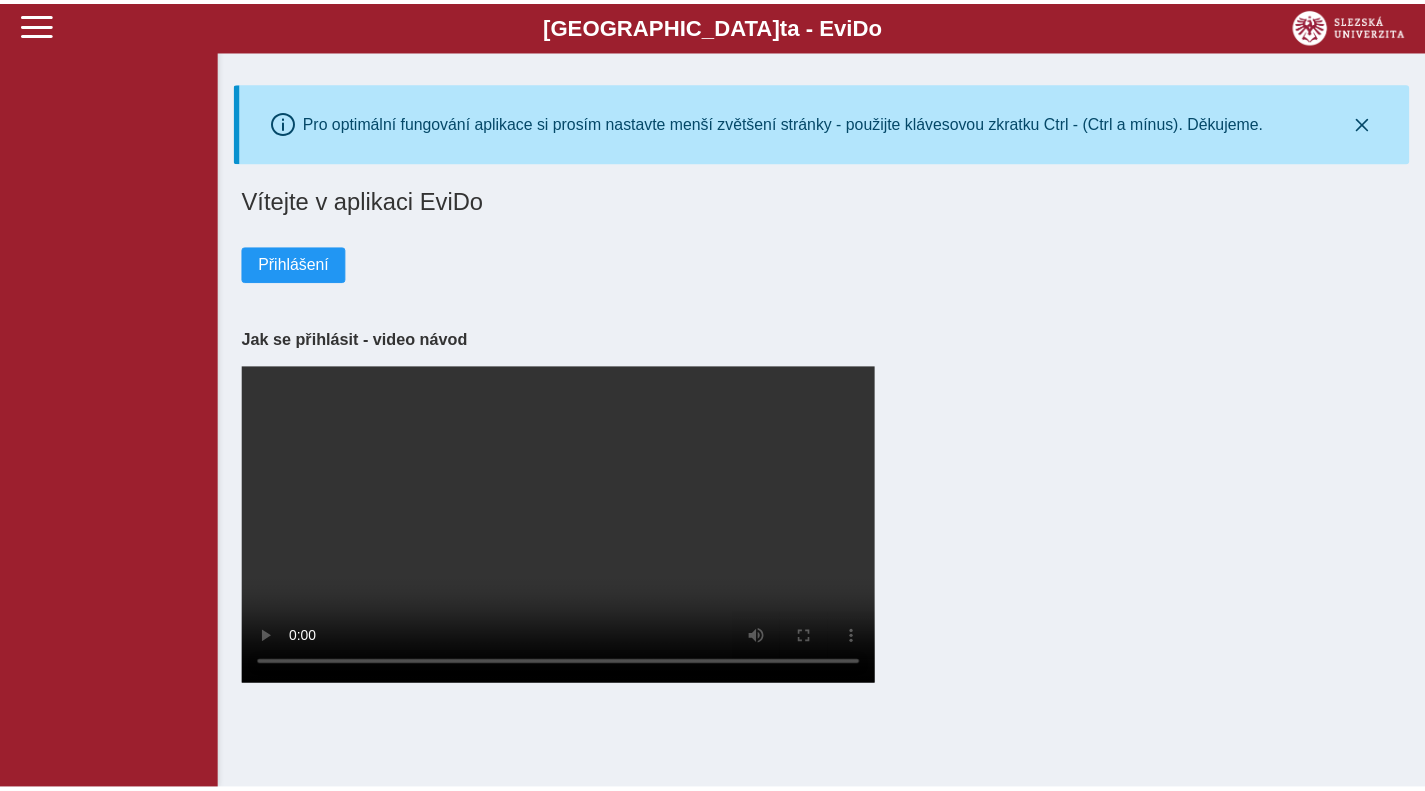scroll, scrollTop: 0, scrollLeft: 0, axis: both 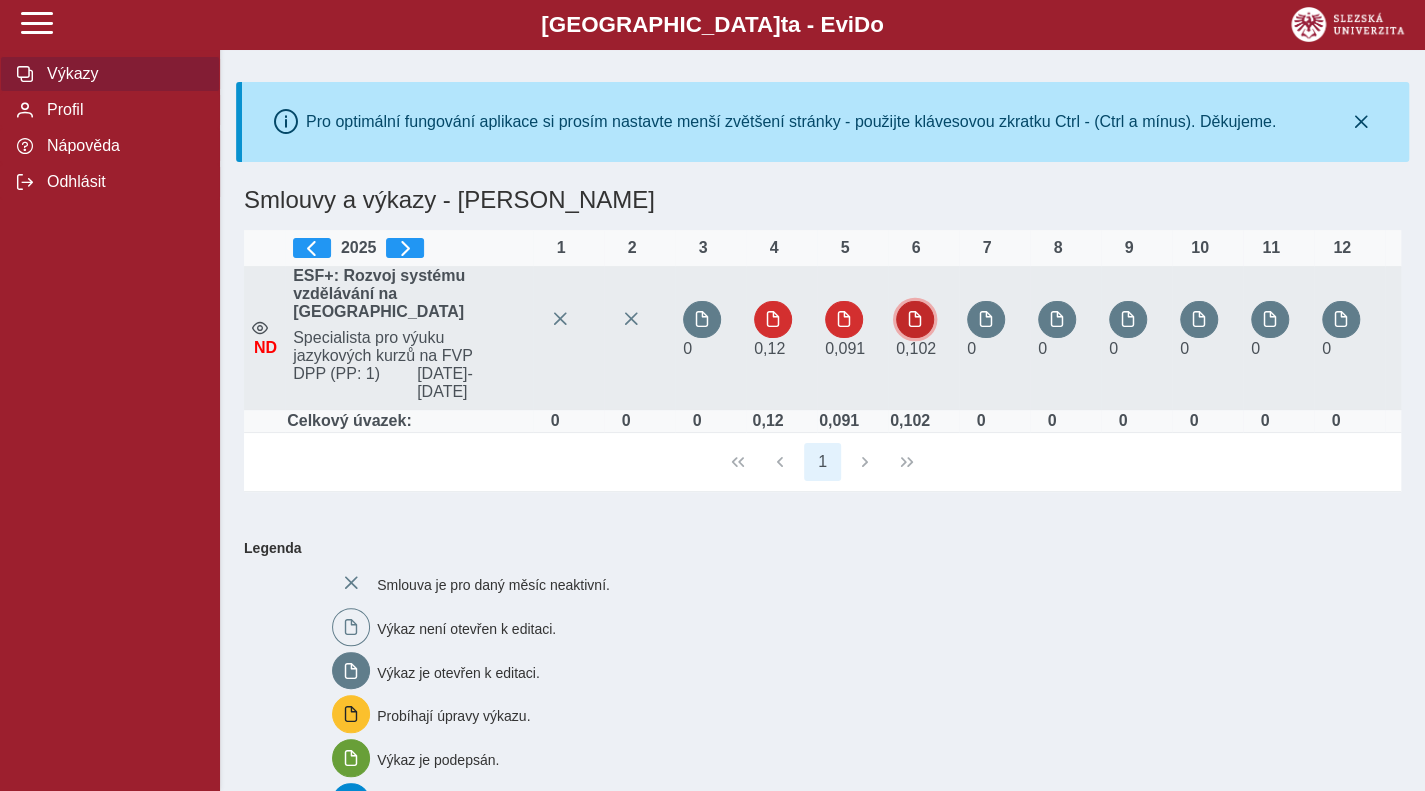 click at bounding box center [915, 319] 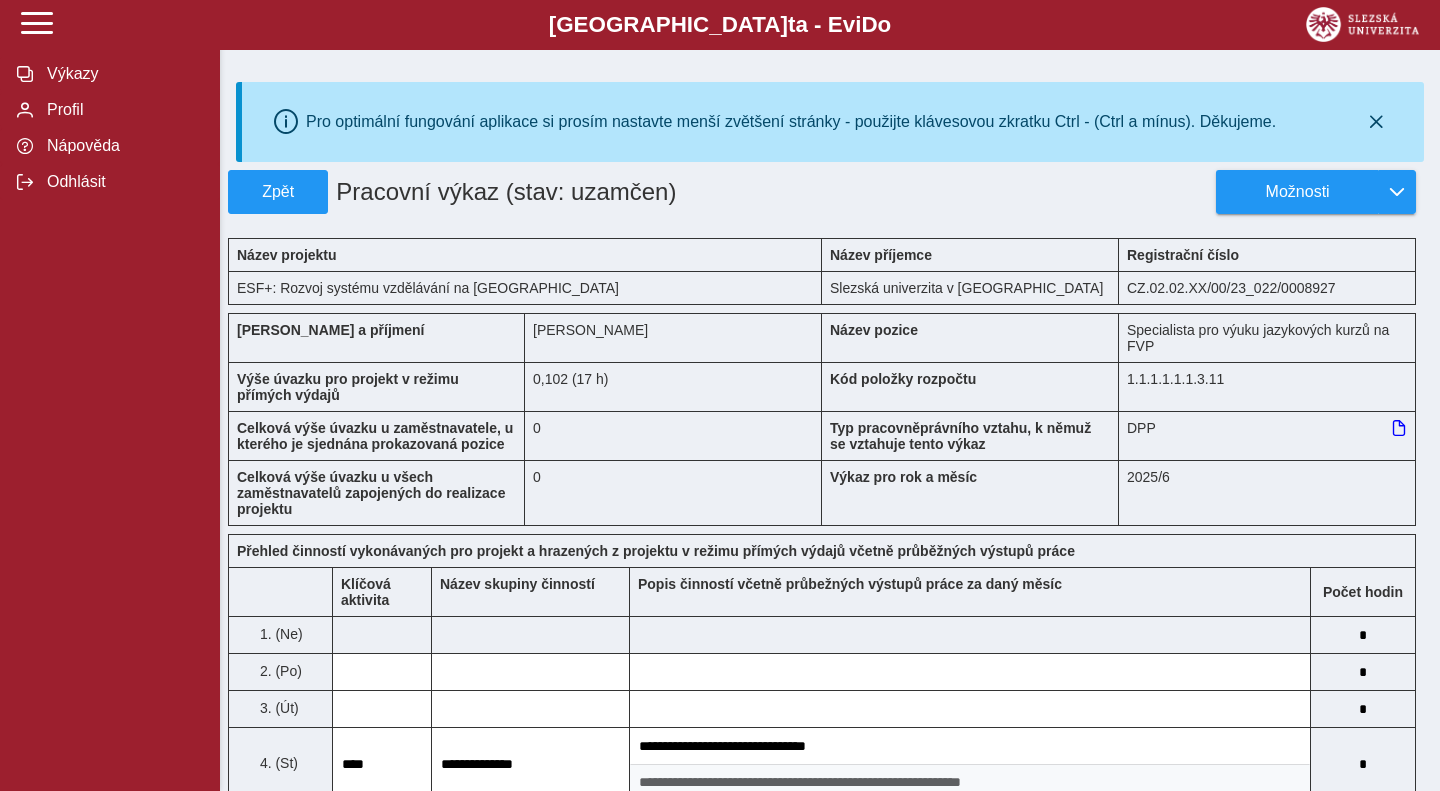 type 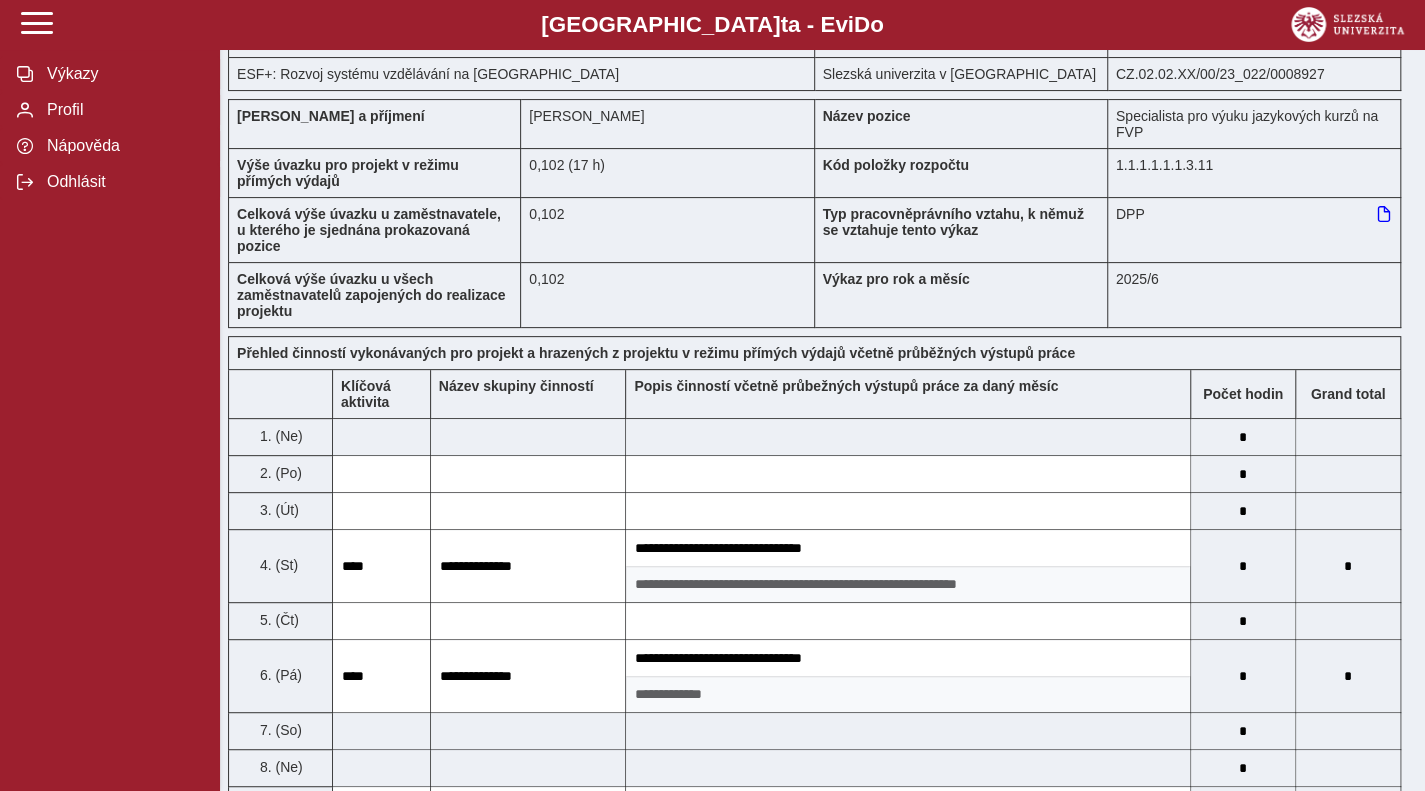scroll, scrollTop: 226, scrollLeft: 0, axis: vertical 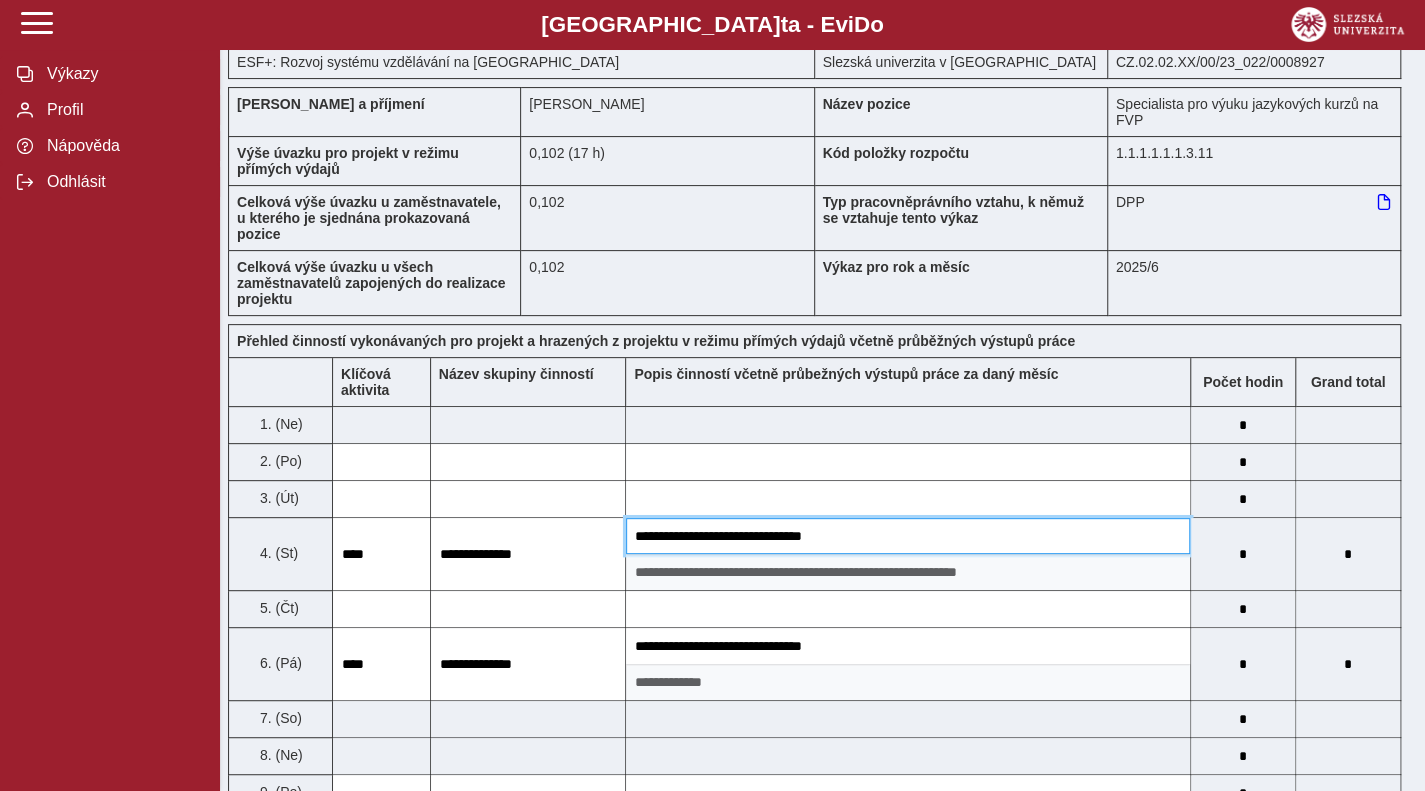 drag, startPoint x: 864, startPoint y: 523, endPoint x: 1439, endPoint y: 195, distance: 661.9736 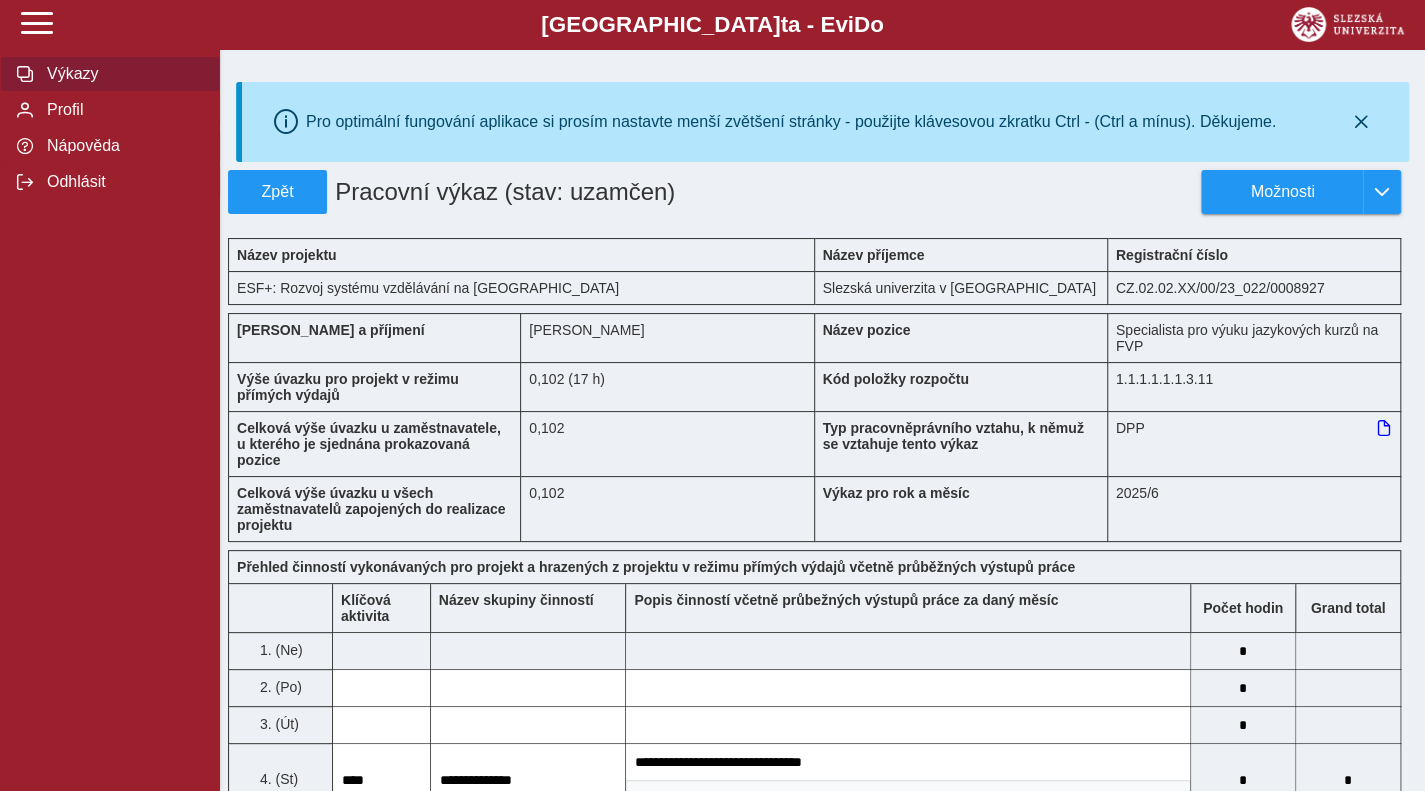 click on "Výkazy" at bounding box center [122, 74] 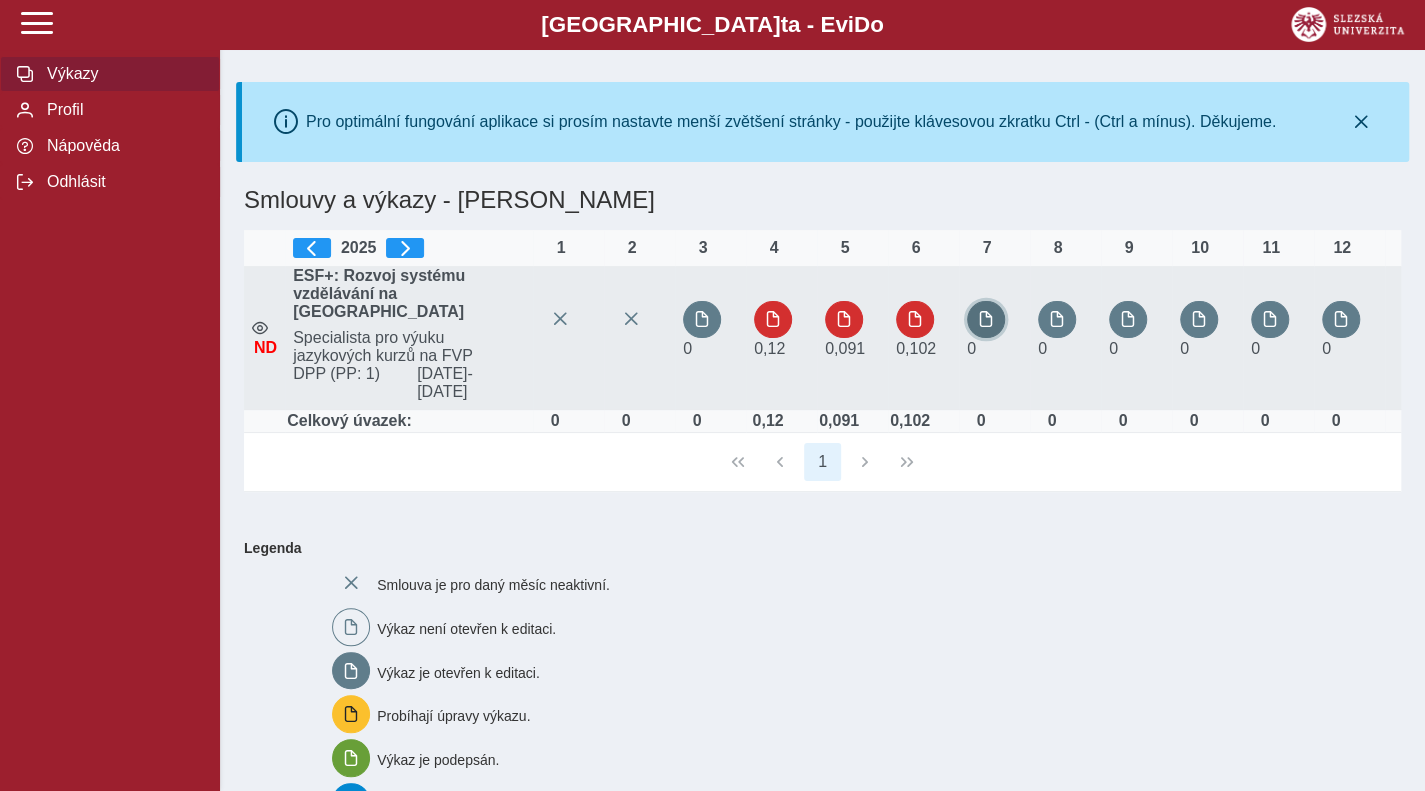 click at bounding box center [986, 319] 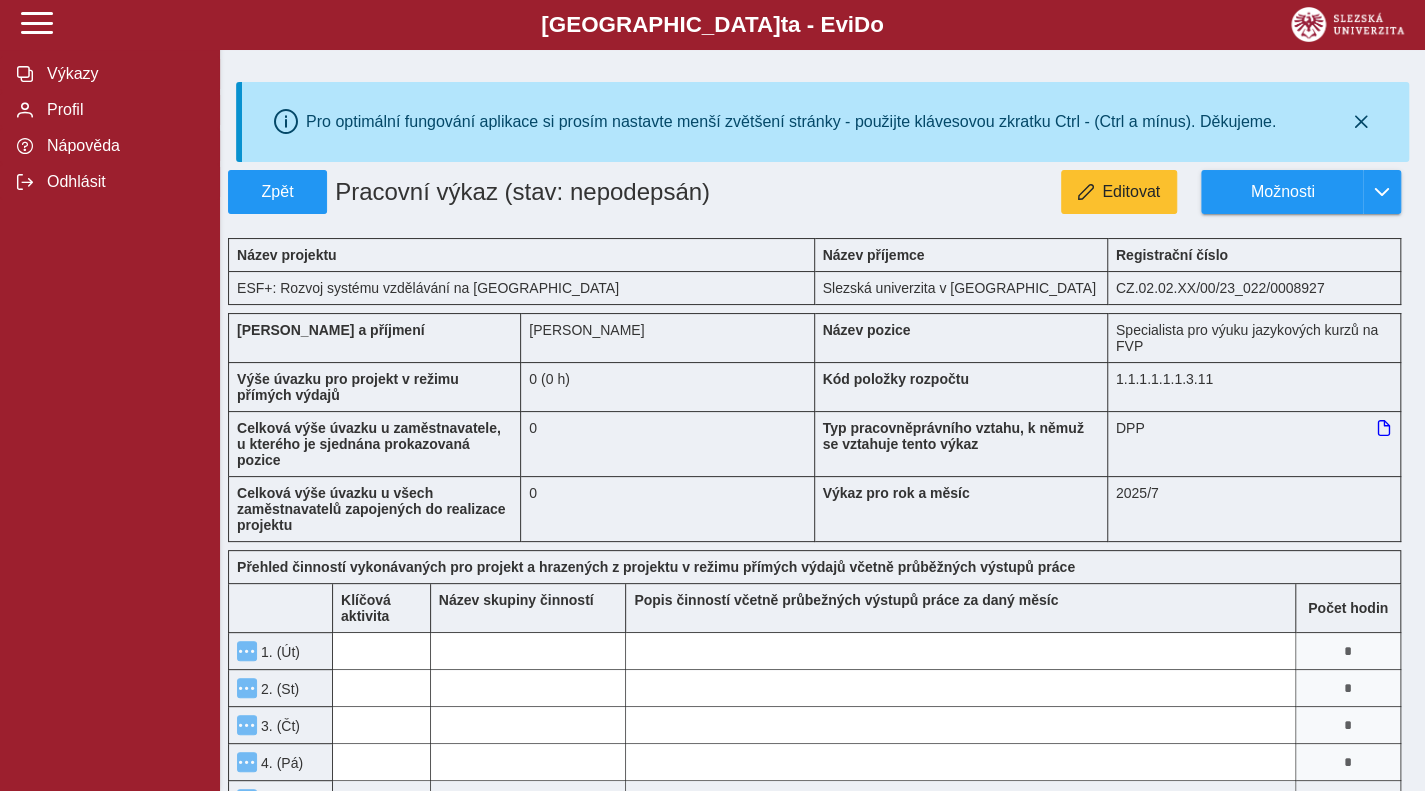 type 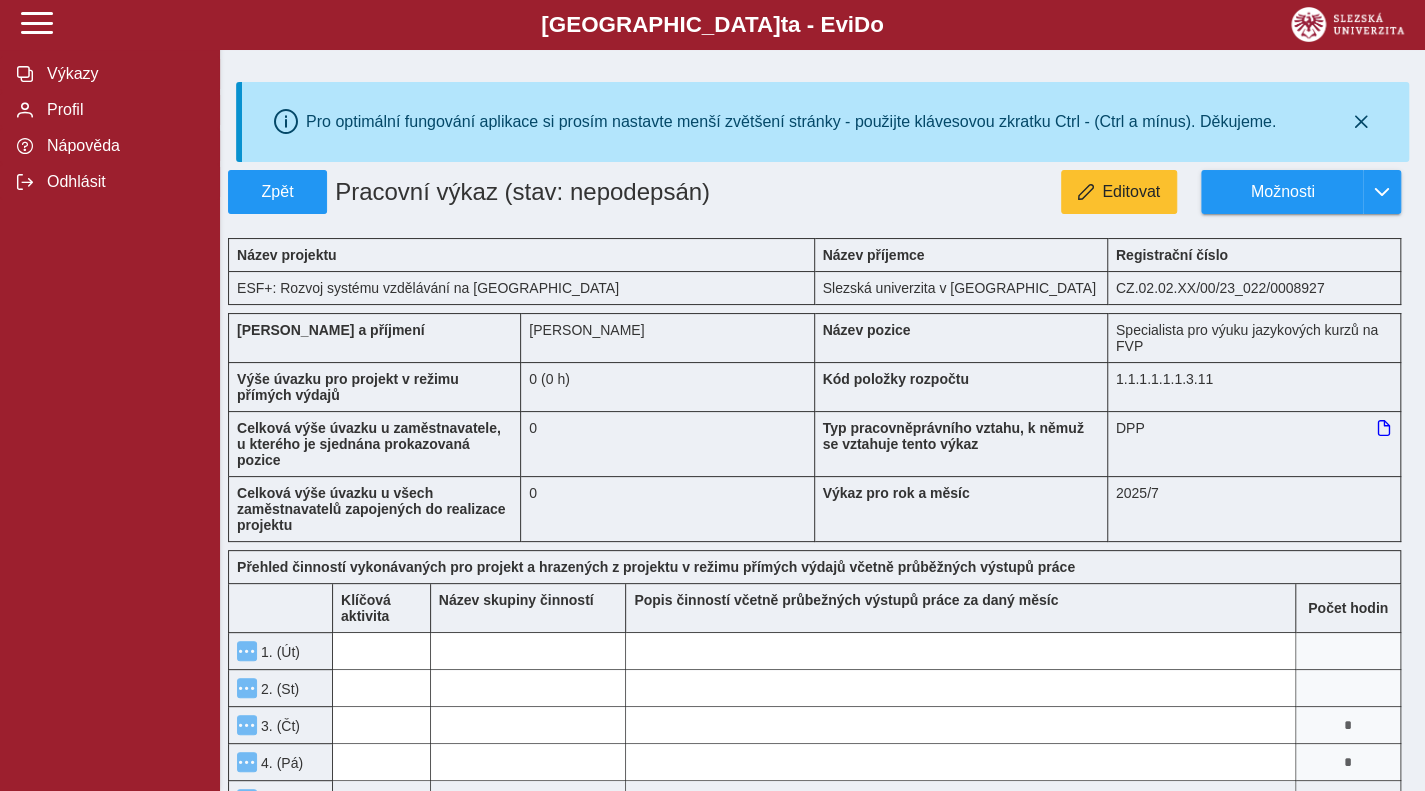 type 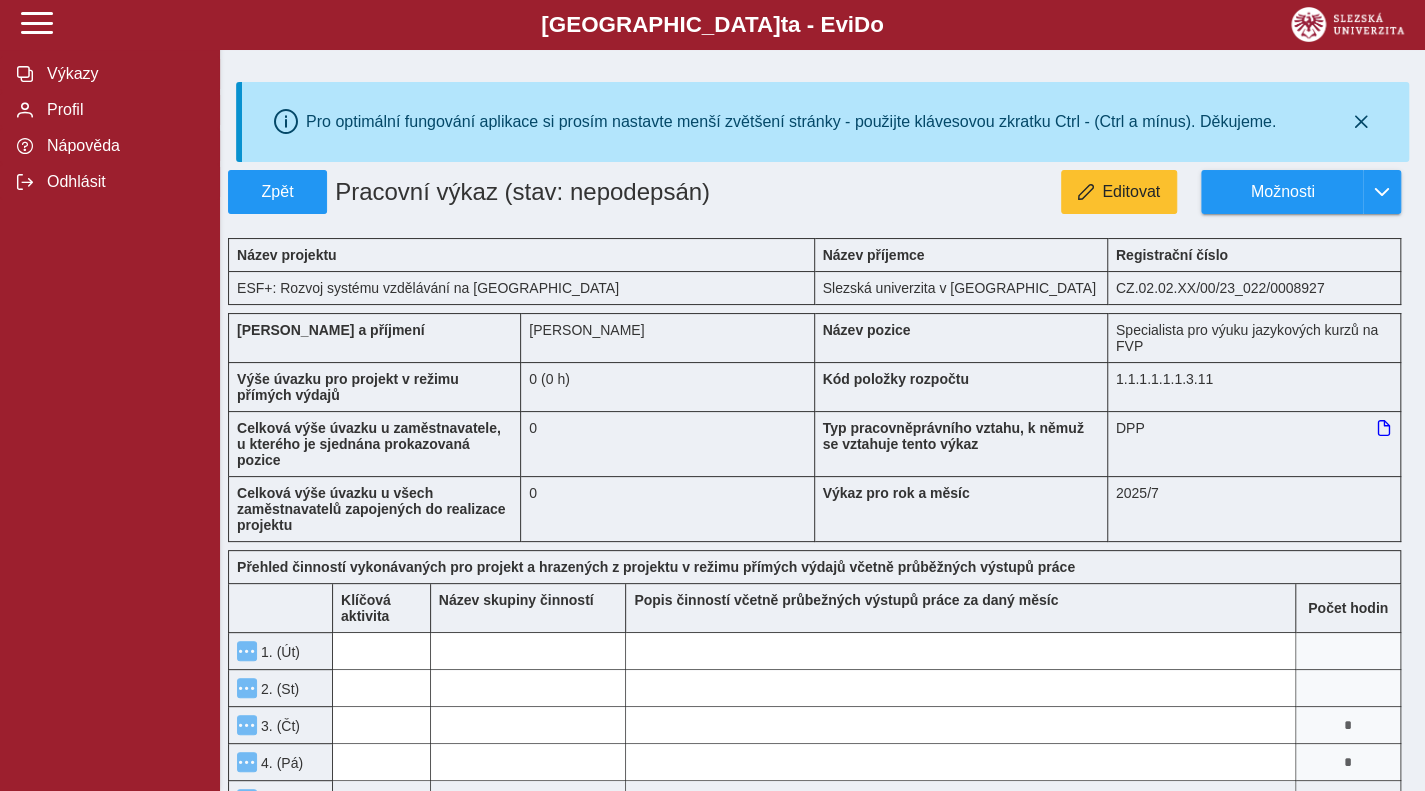 type 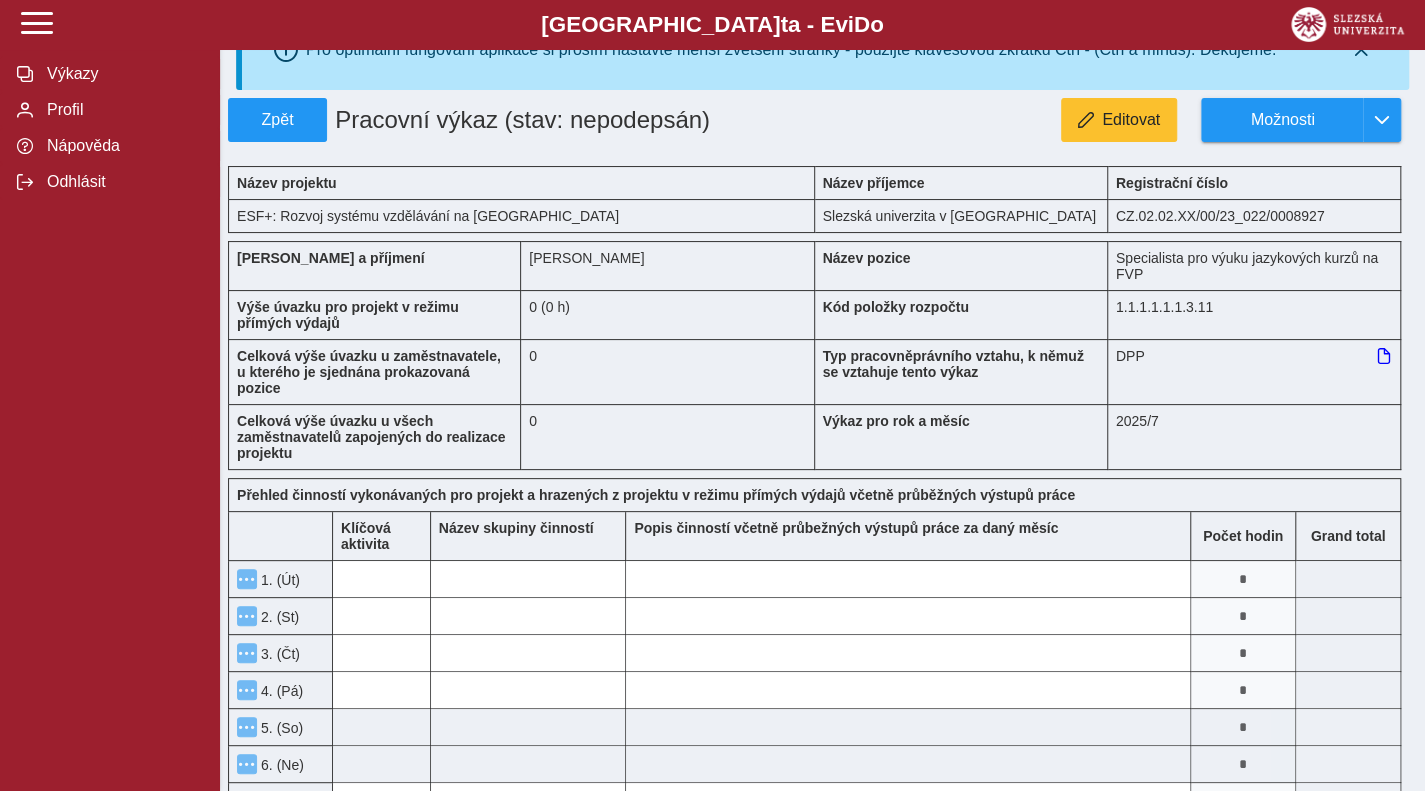 scroll, scrollTop: 67, scrollLeft: 0, axis: vertical 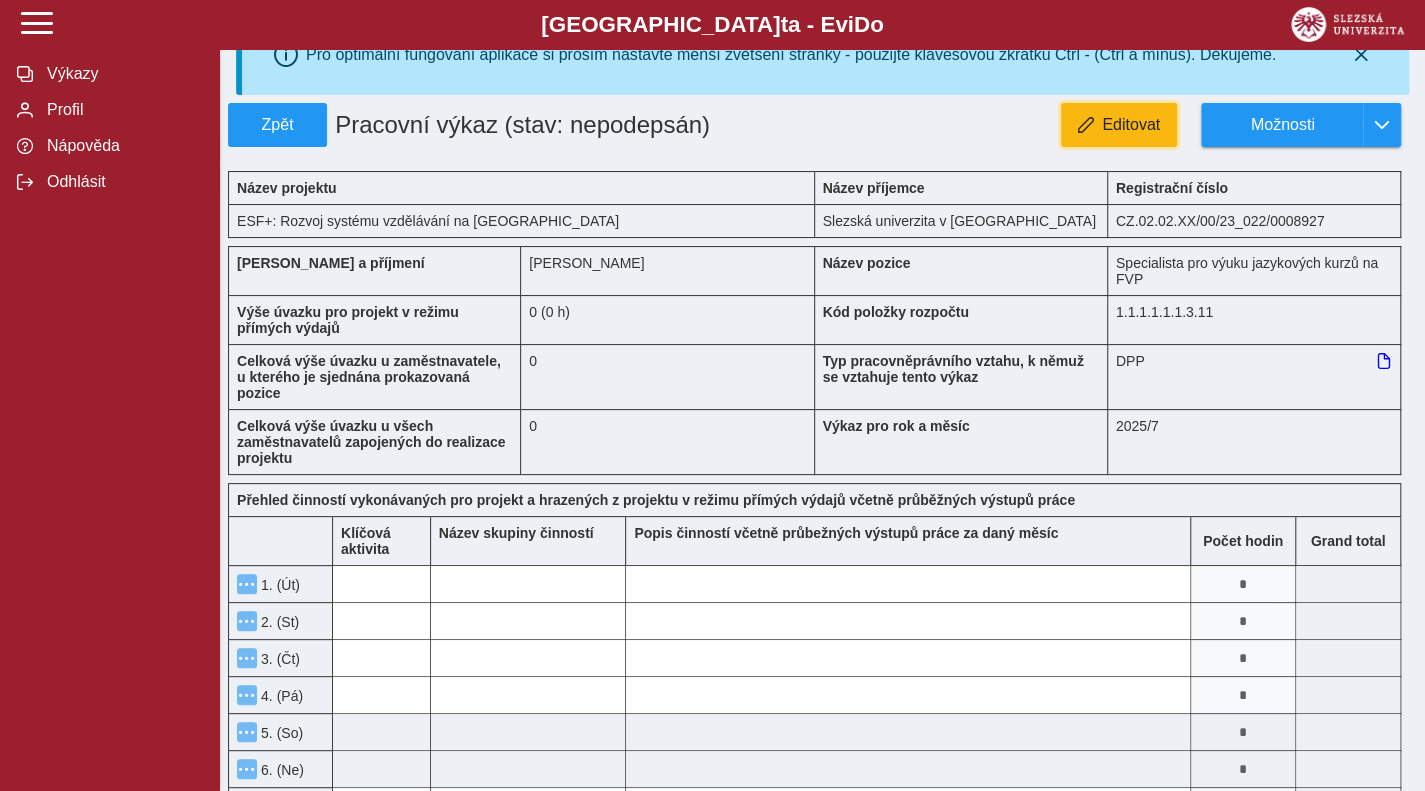 click on "Editovat" at bounding box center (1131, 125) 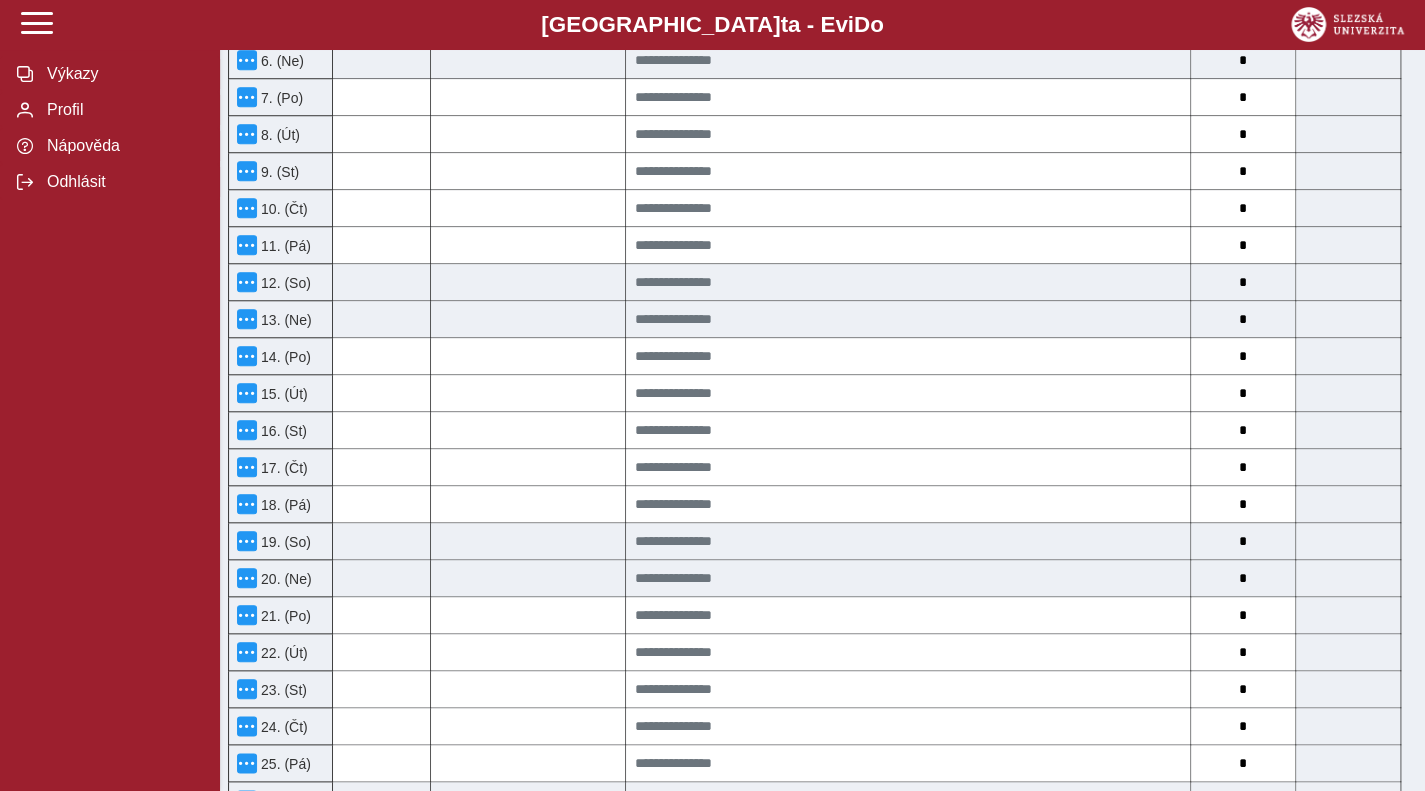 scroll, scrollTop: 836, scrollLeft: 0, axis: vertical 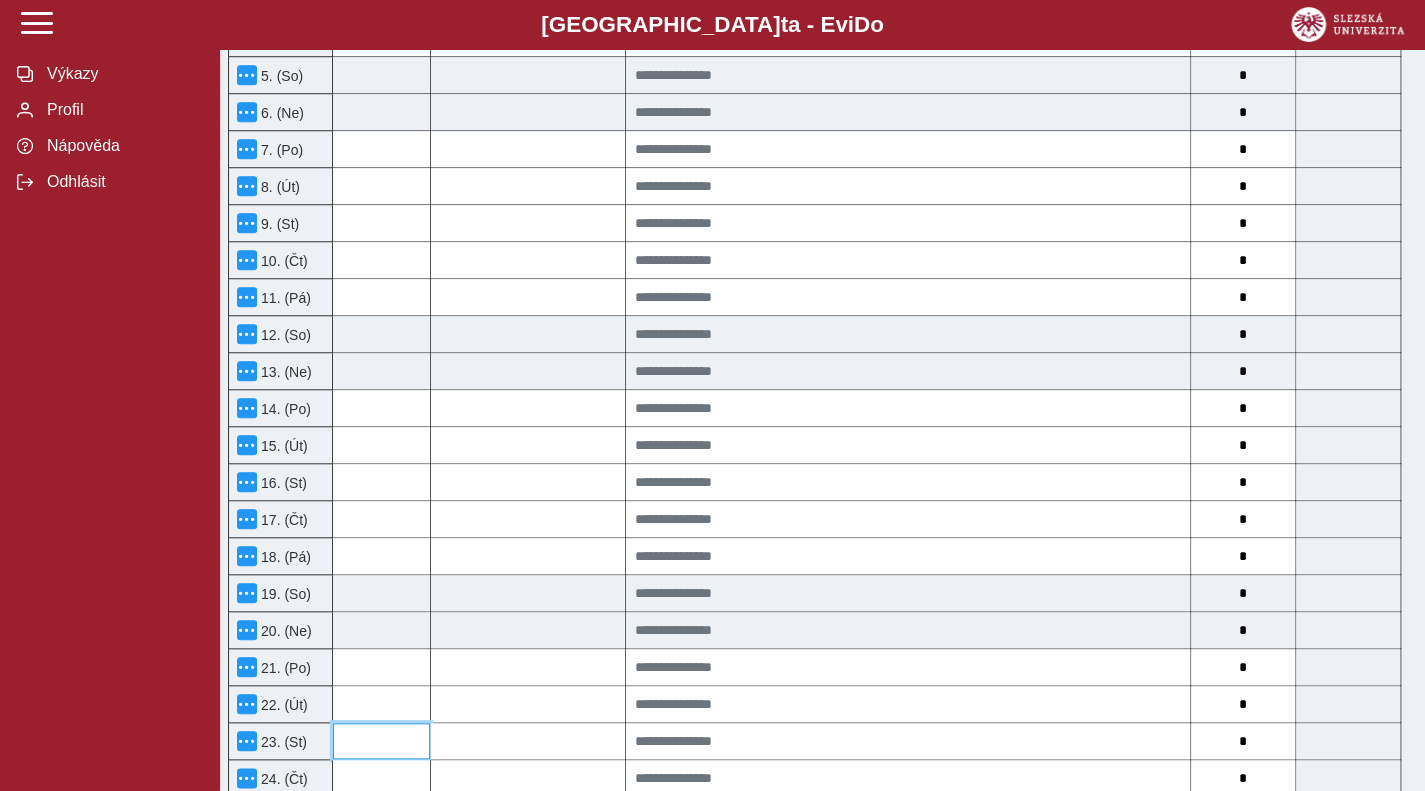 click at bounding box center (381, 741) 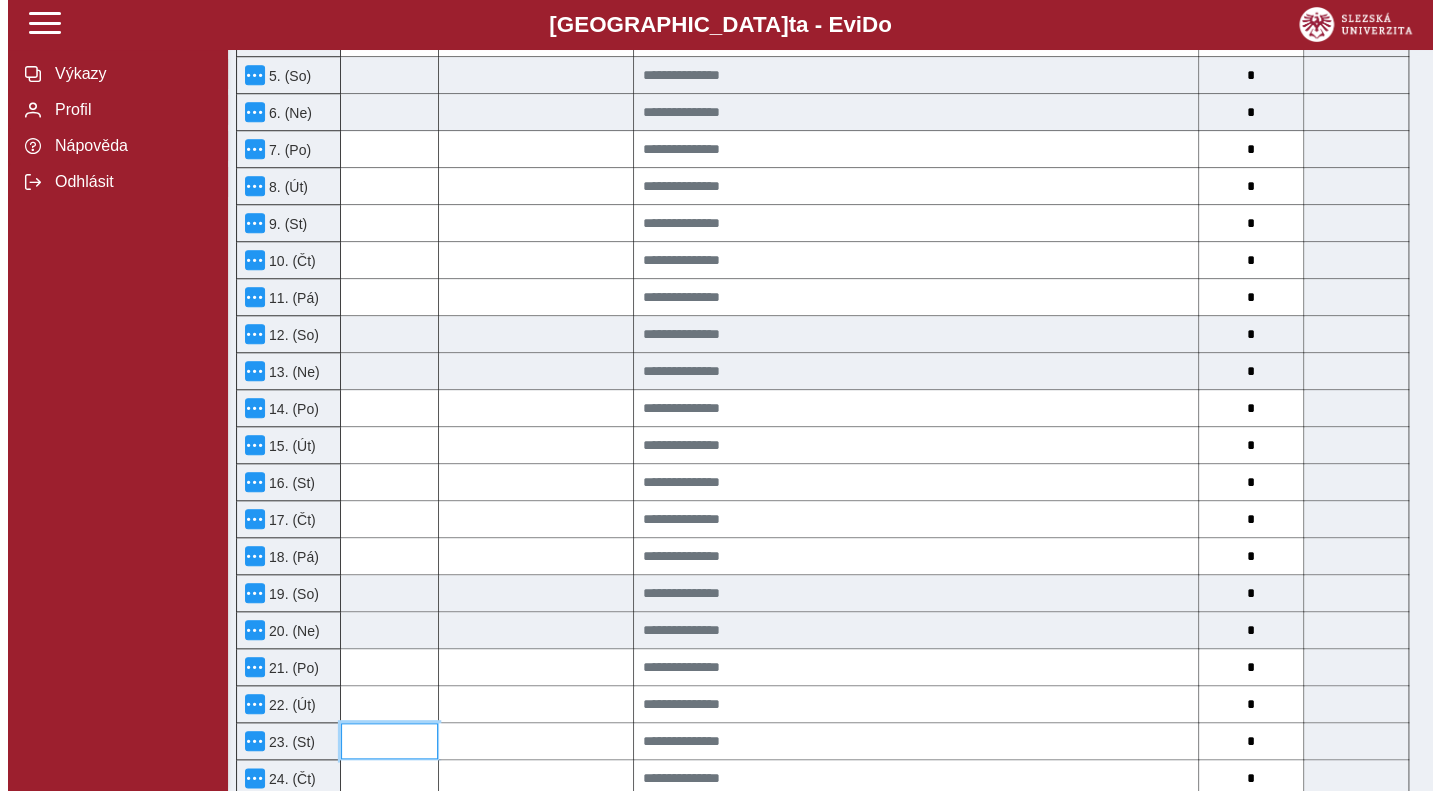 scroll, scrollTop: 820, scrollLeft: 0, axis: vertical 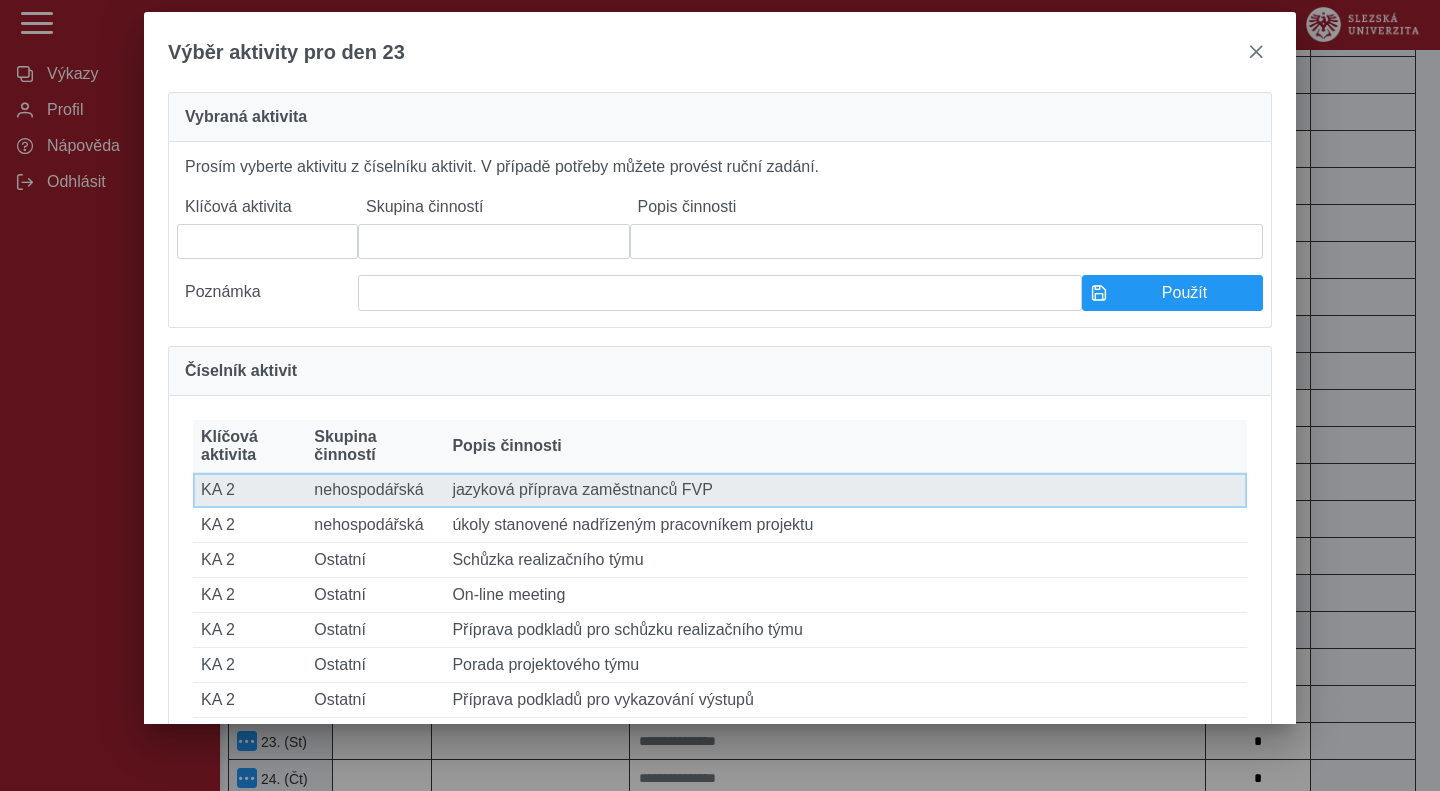 click on "Skupina činností nehospodářská" at bounding box center [375, 490] 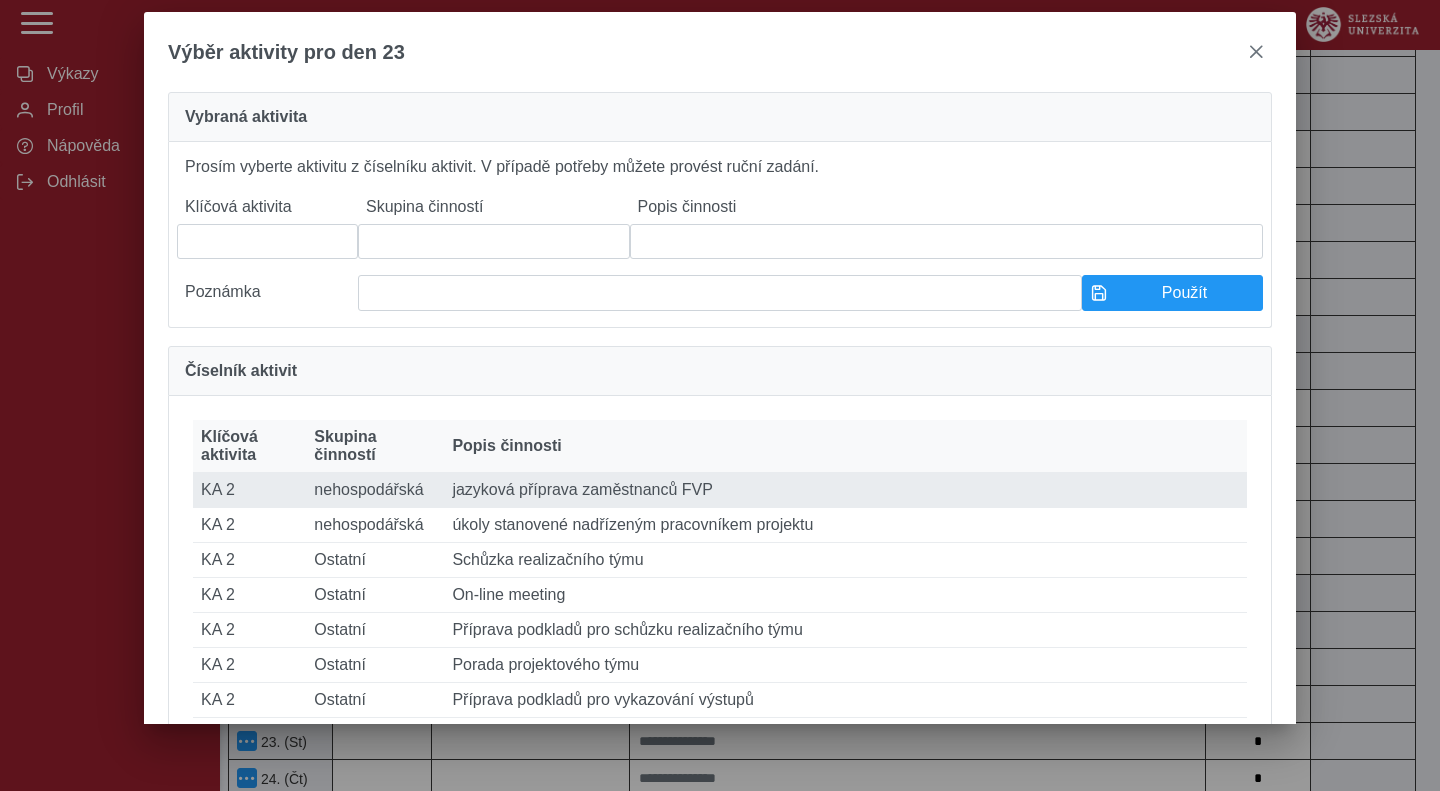 type on "****" 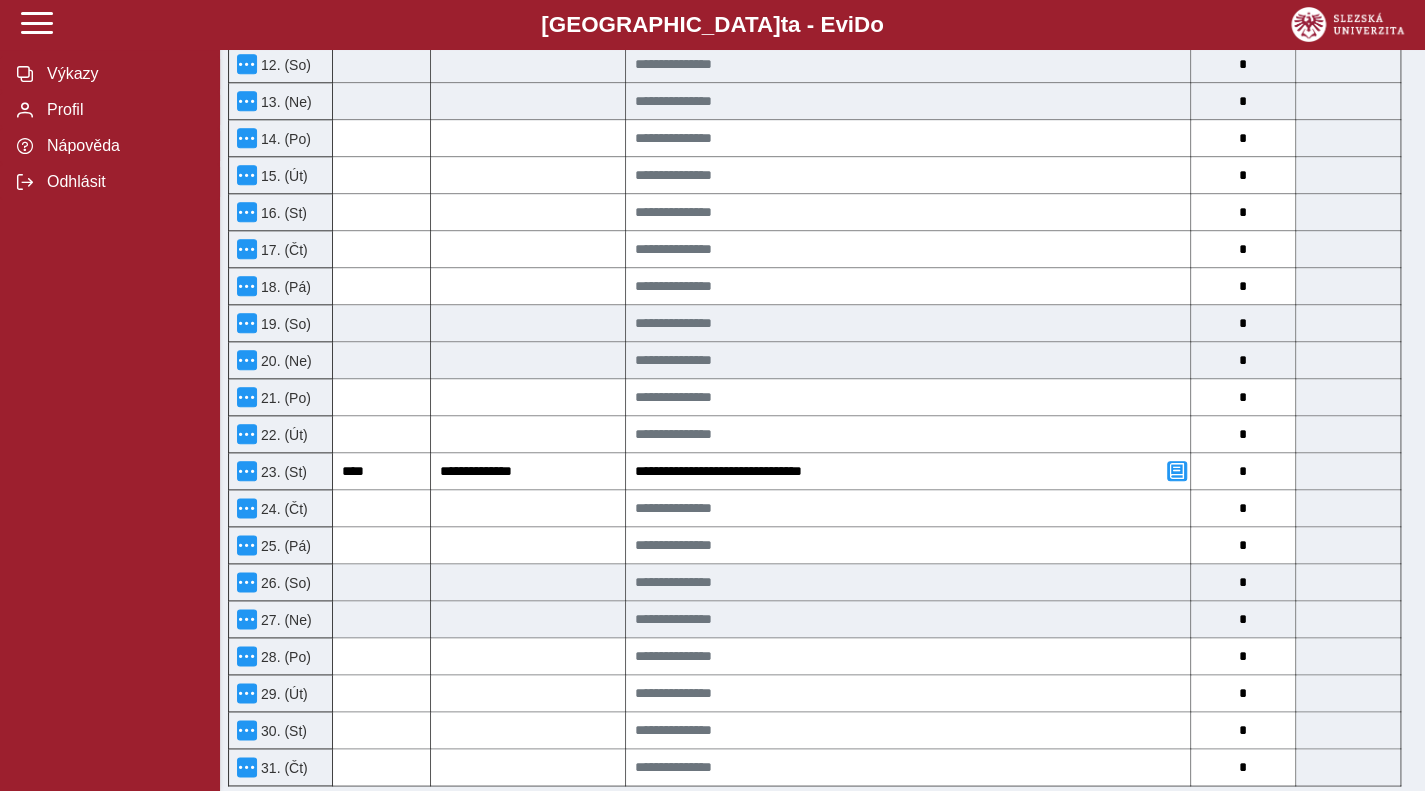 scroll, scrollTop: 1104, scrollLeft: 0, axis: vertical 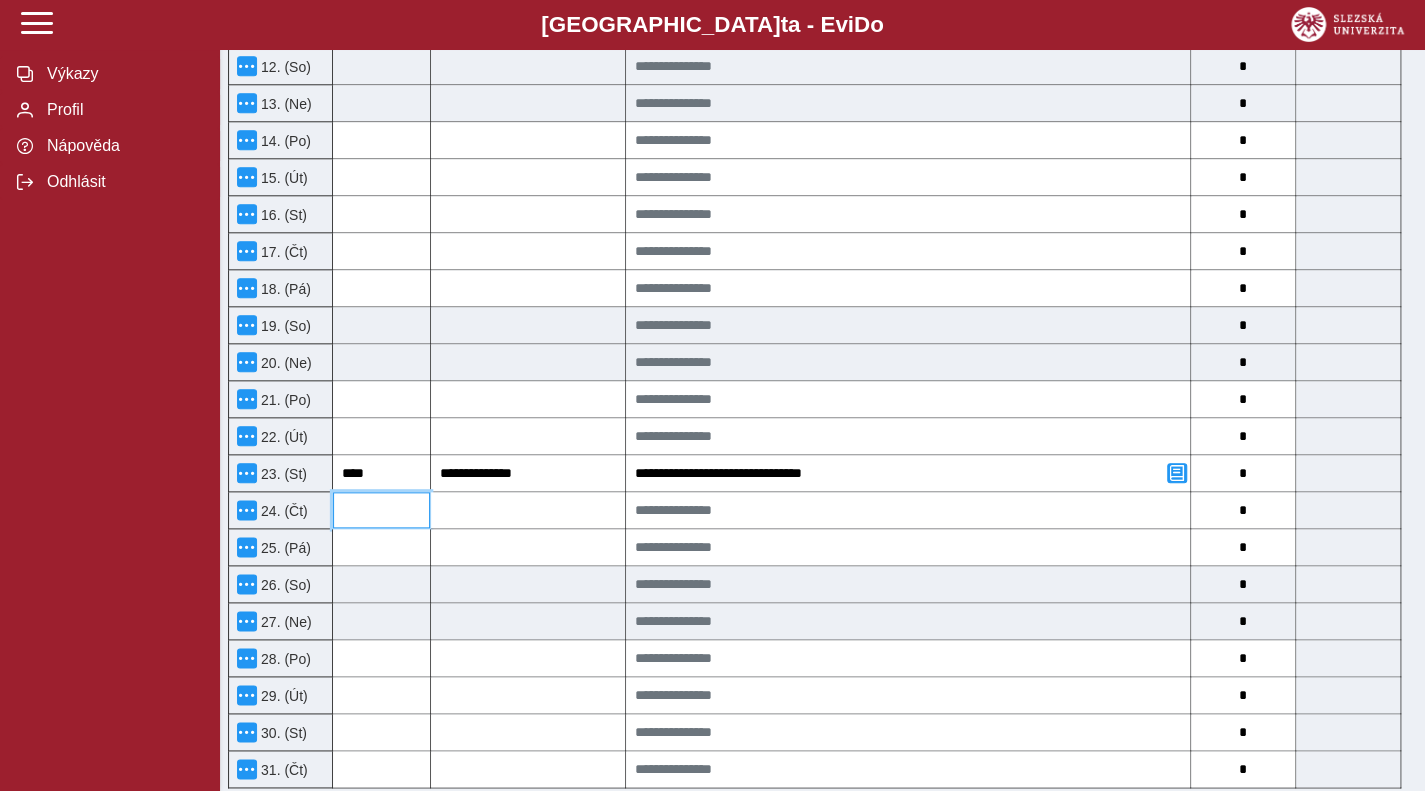 click at bounding box center (381, 510) 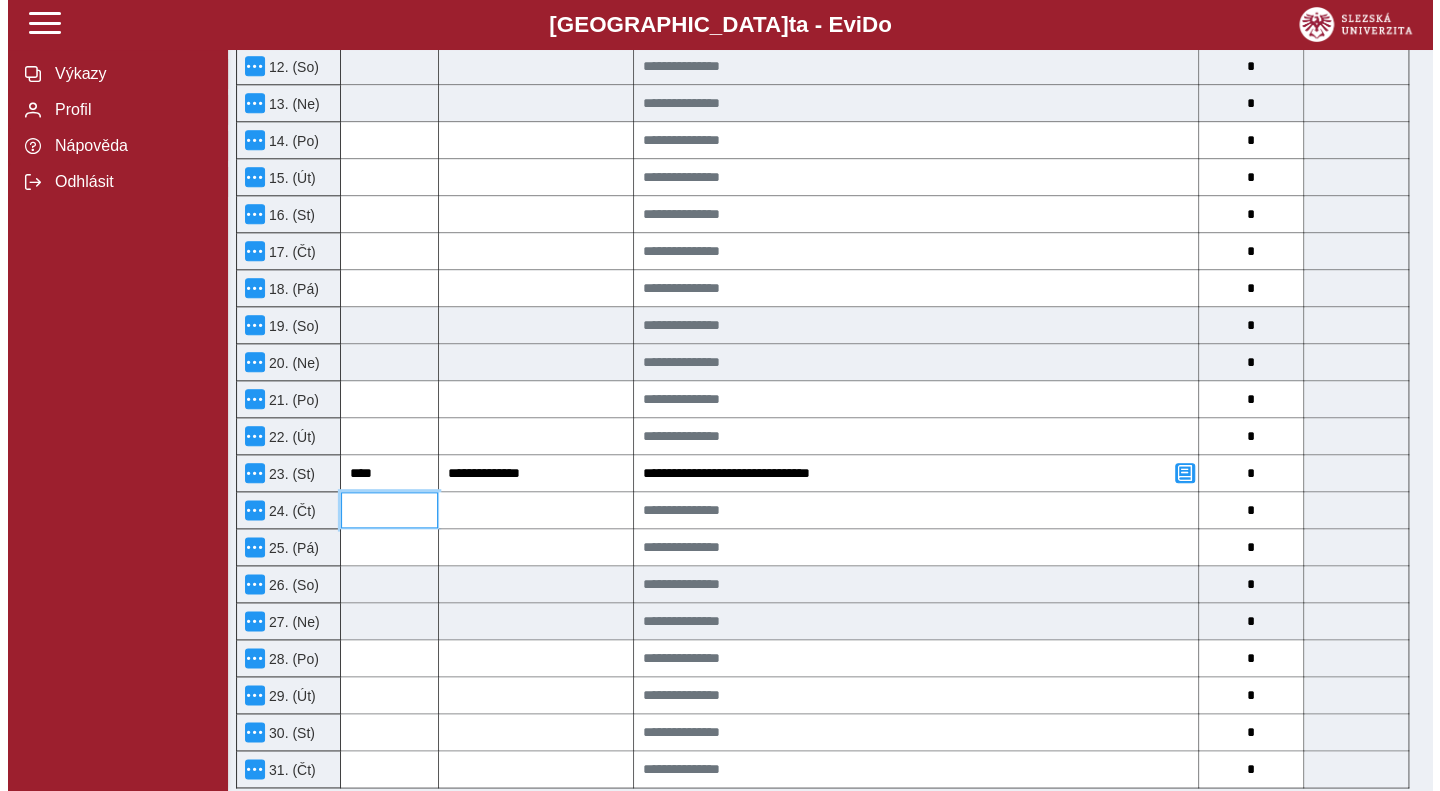 scroll, scrollTop: 1088, scrollLeft: 0, axis: vertical 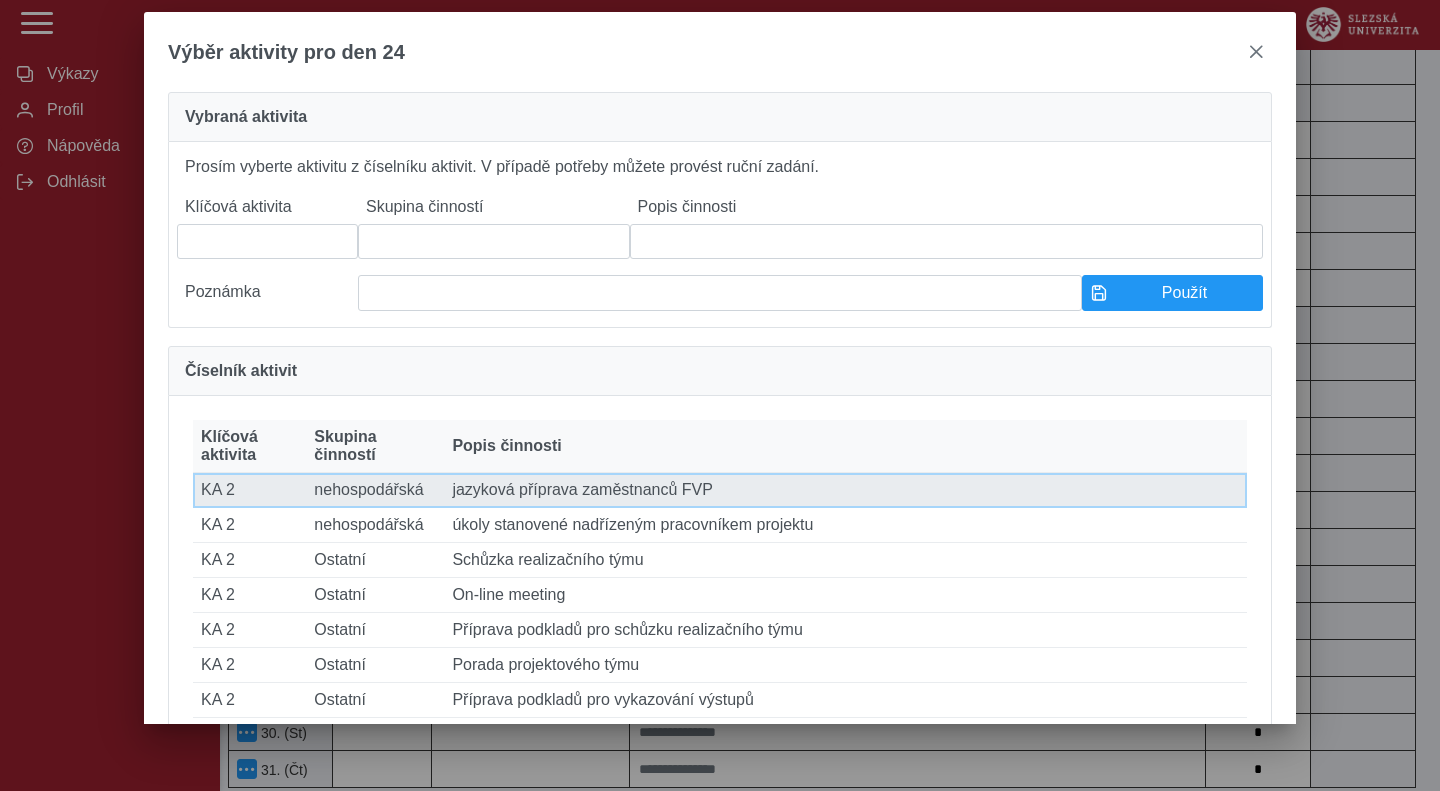 click on "Popis činnosti jazyková příprava zaměstnanců FVP" at bounding box center [845, 490] 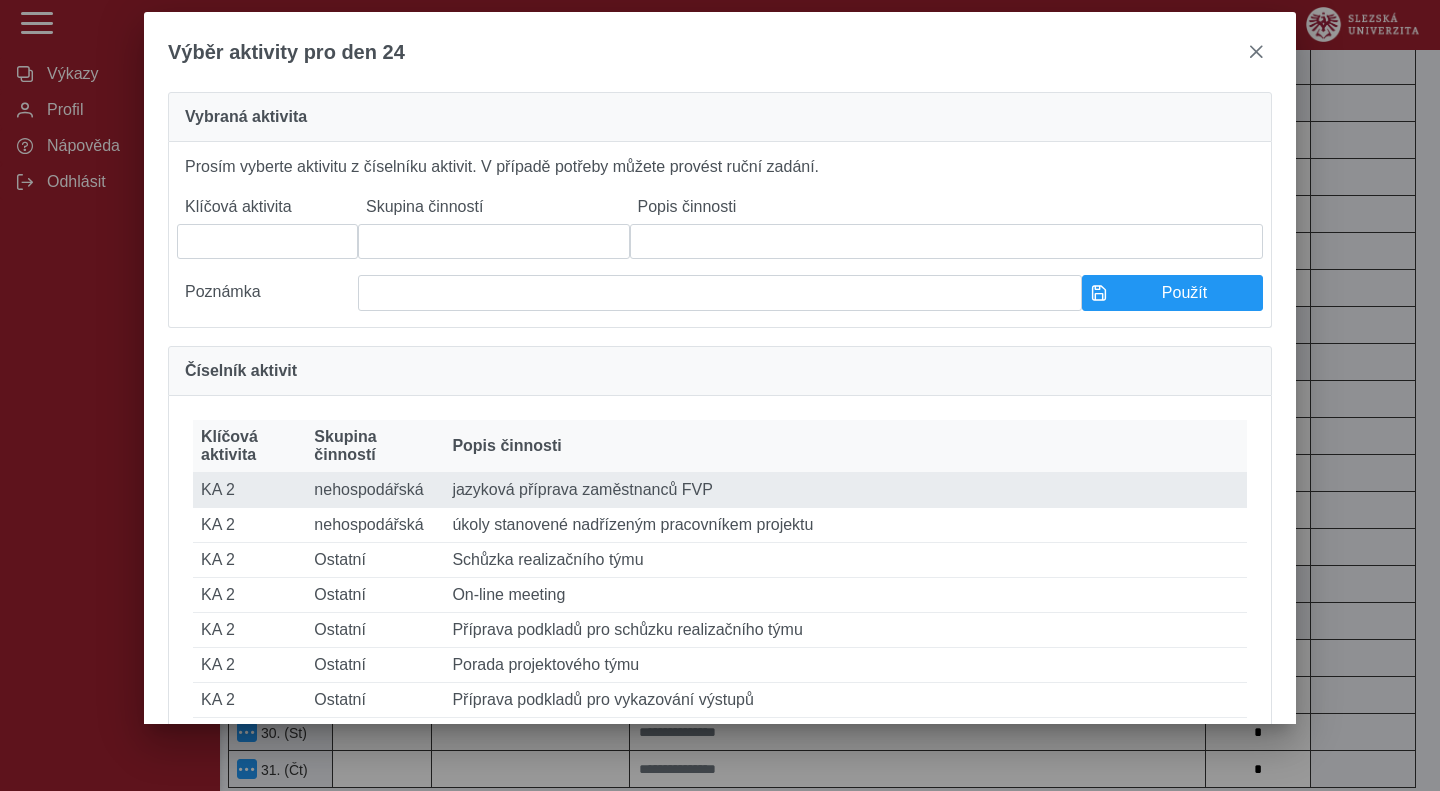 type on "****" 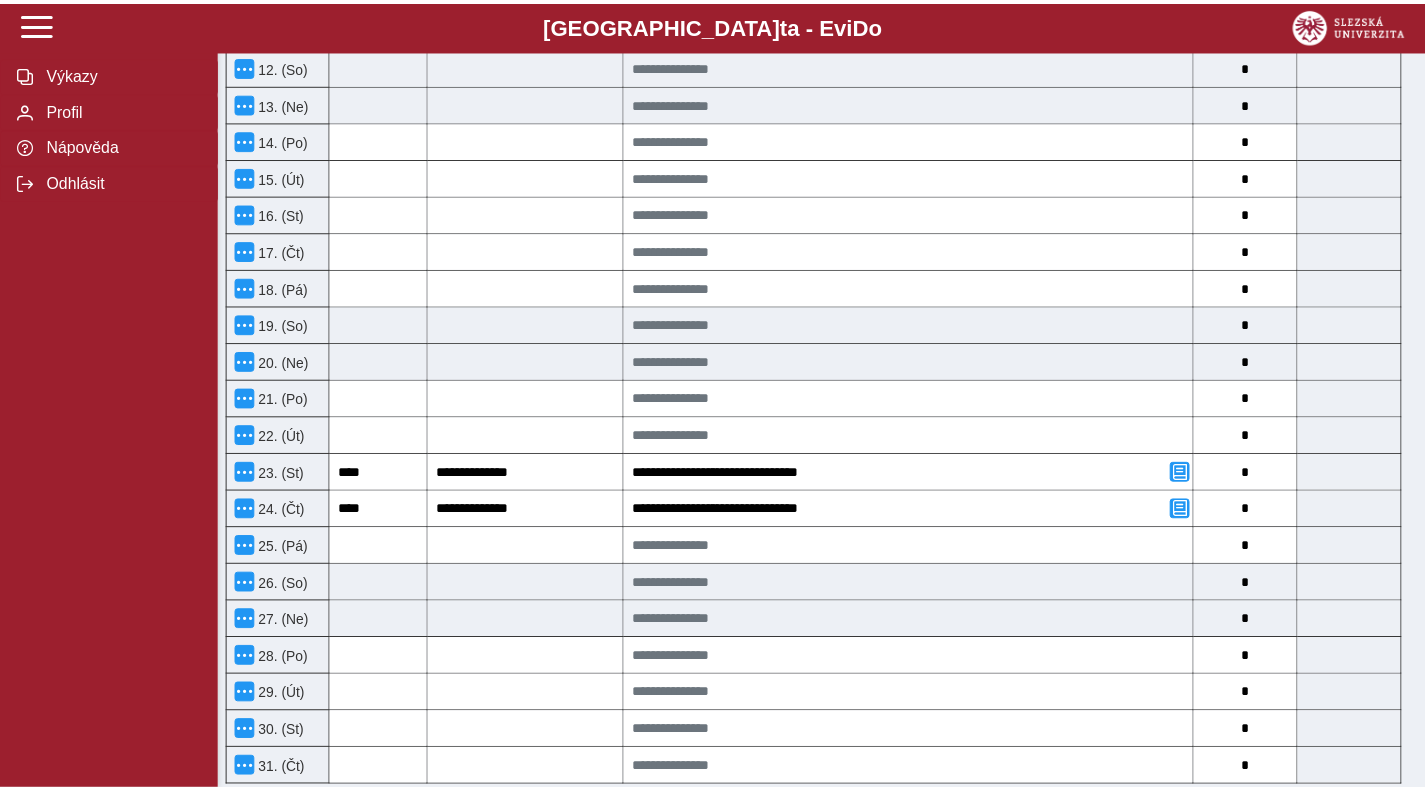 scroll, scrollTop: 1104, scrollLeft: 0, axis: vertical 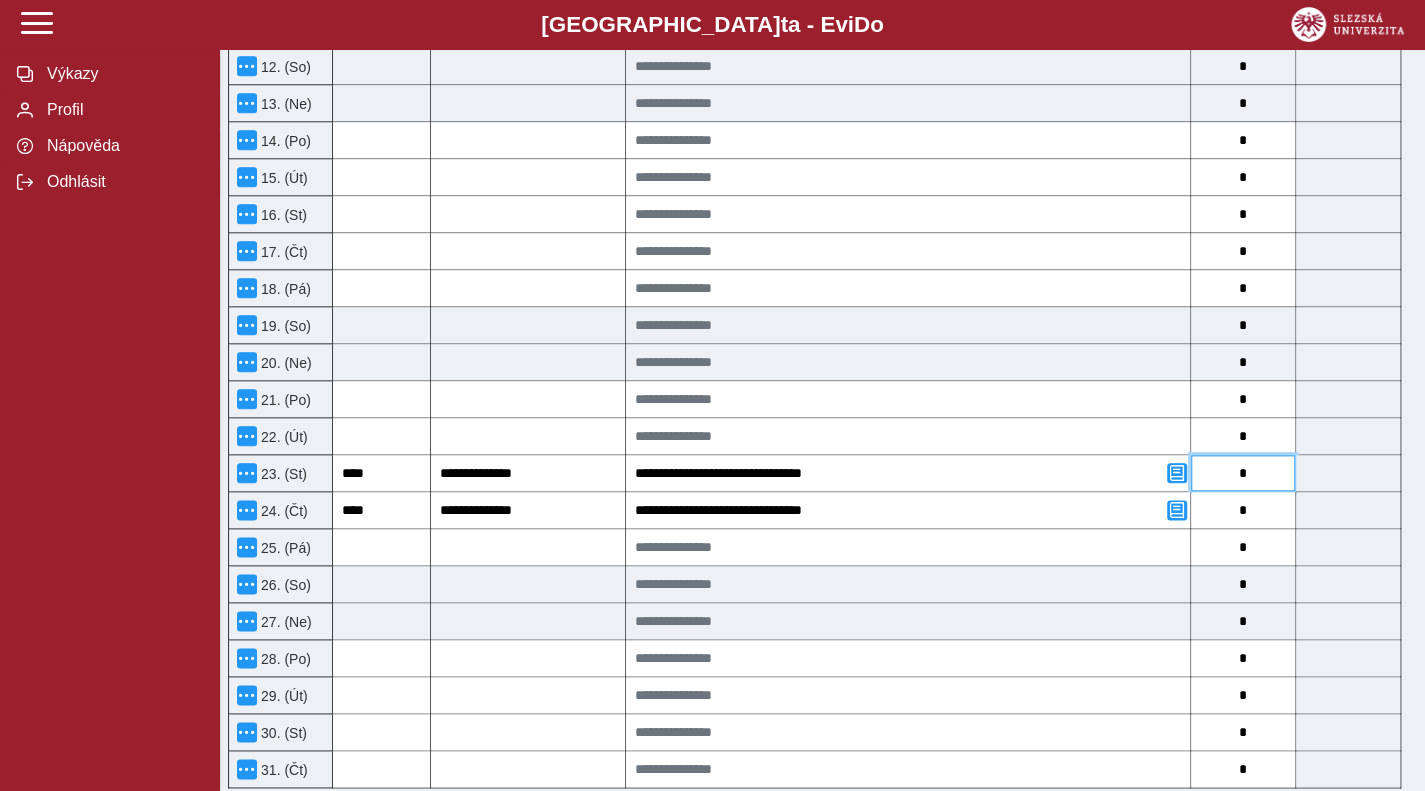 click on "*" at bounding box center [1243, 473] 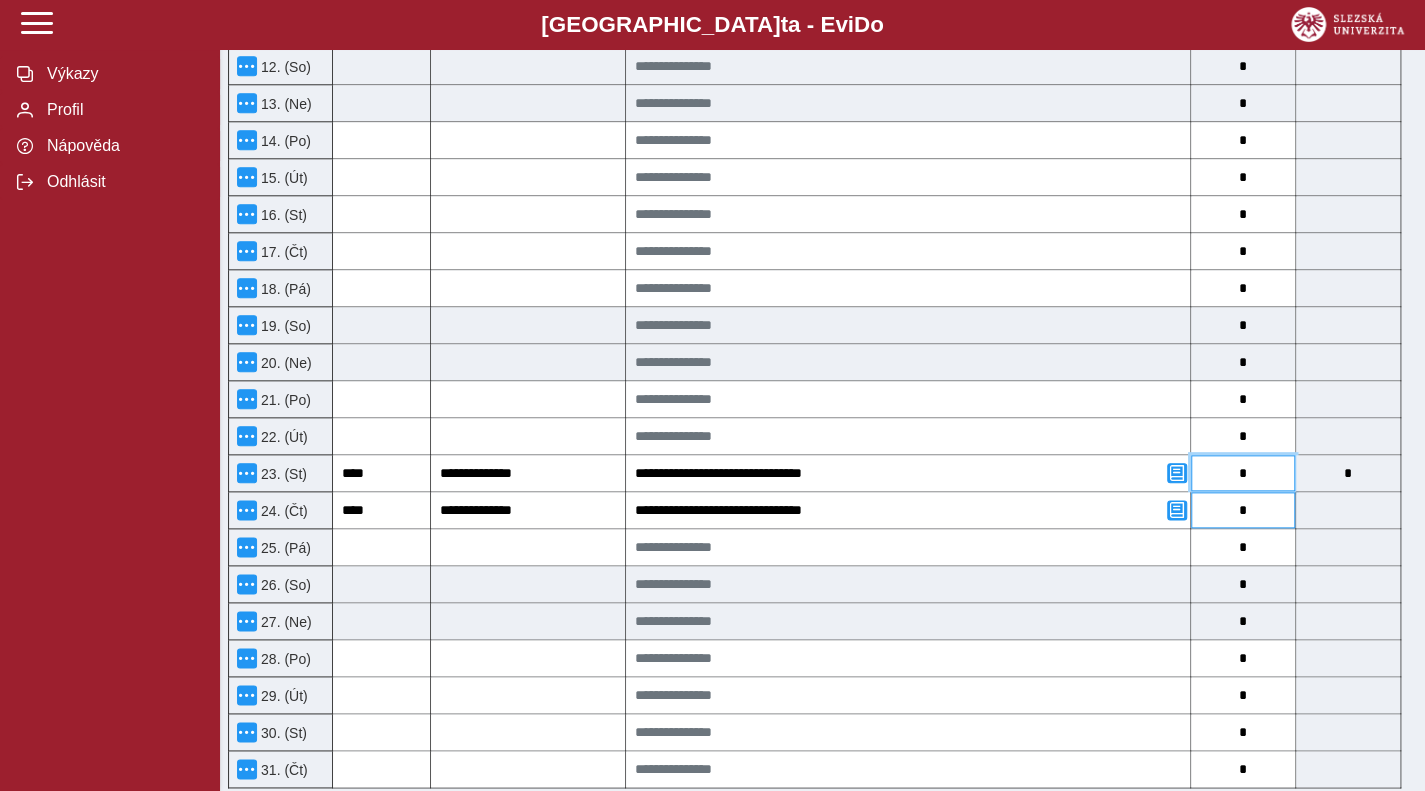 type on "*" 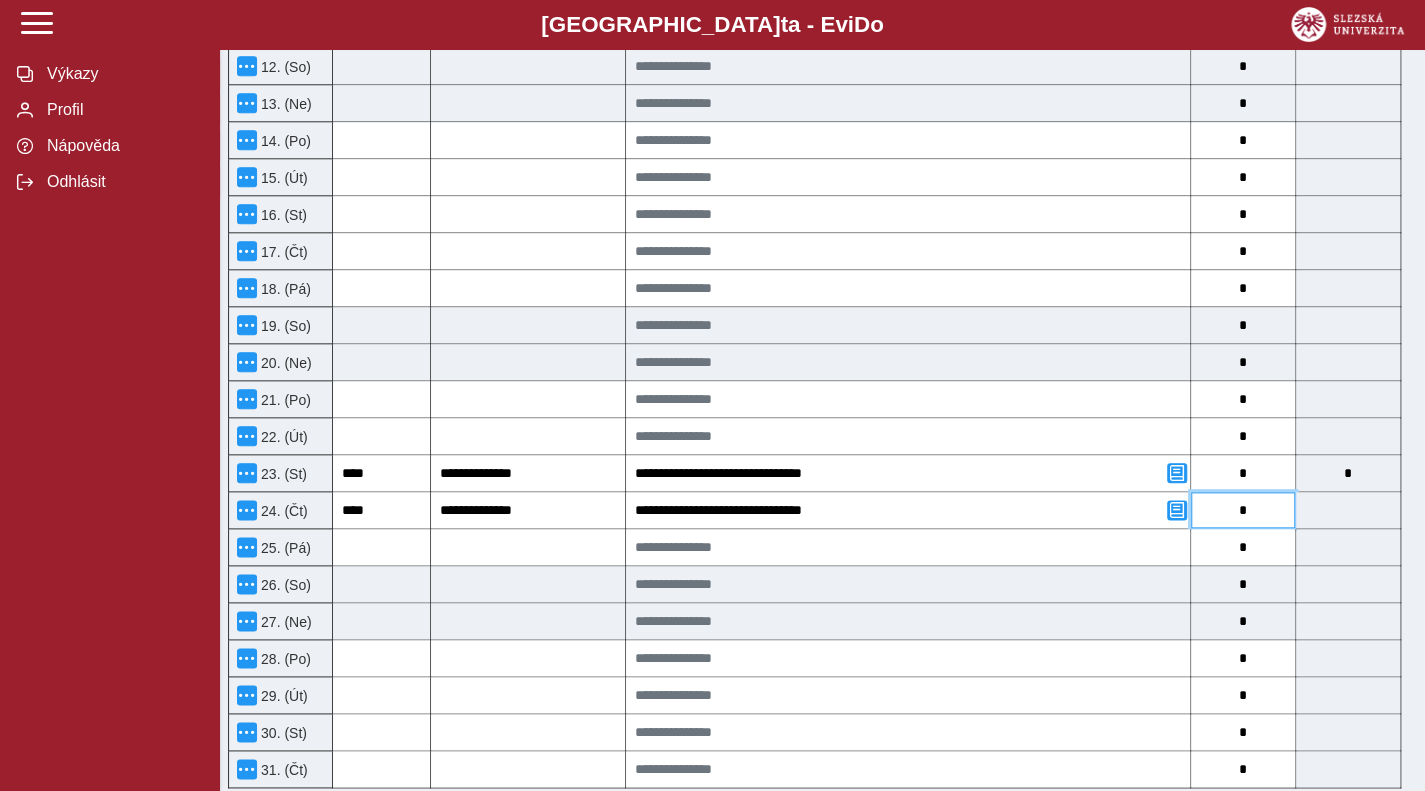 drag, startPoint x: 1256, startPoint y: 495, endPoint x: 1235, endPoint y: 497, distance: 21.095022 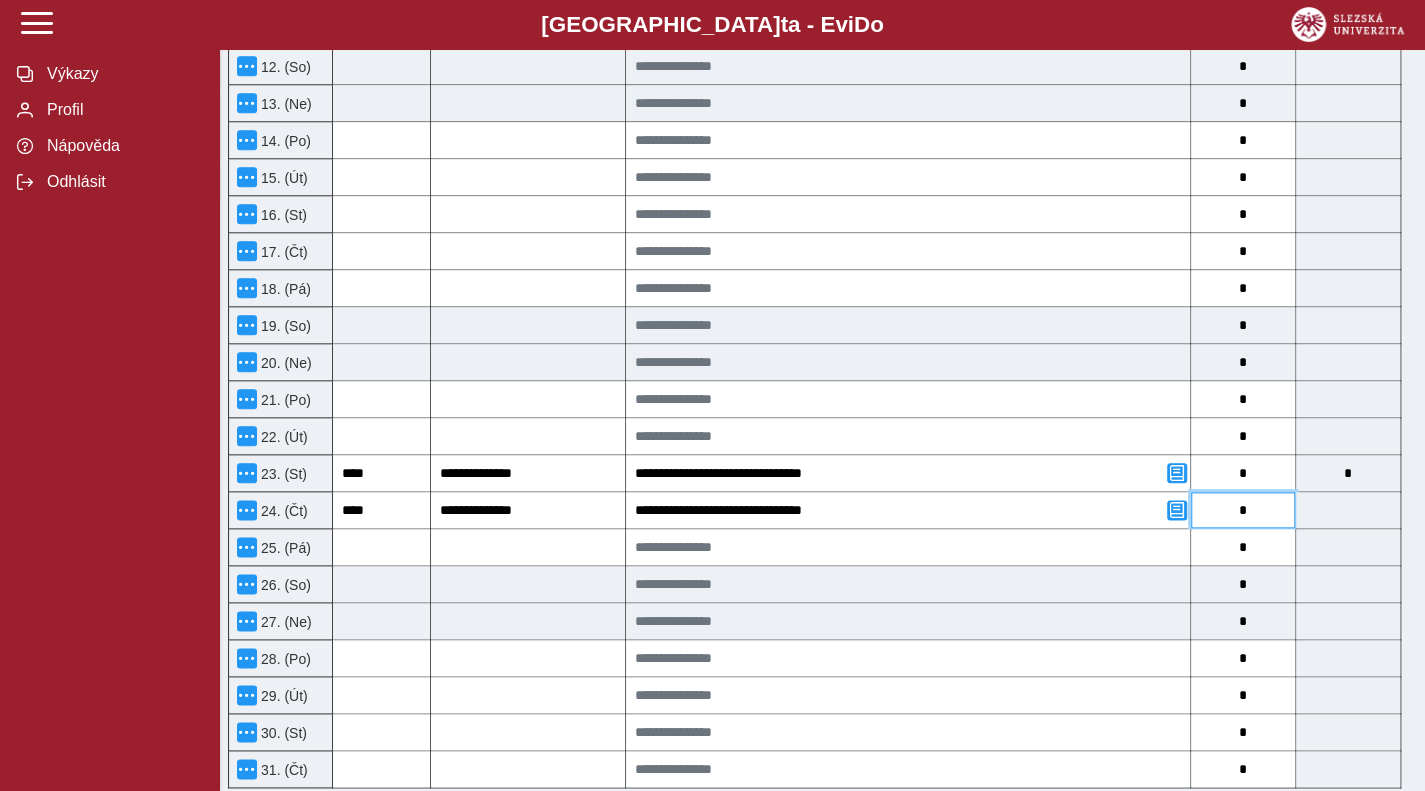 type on "*" 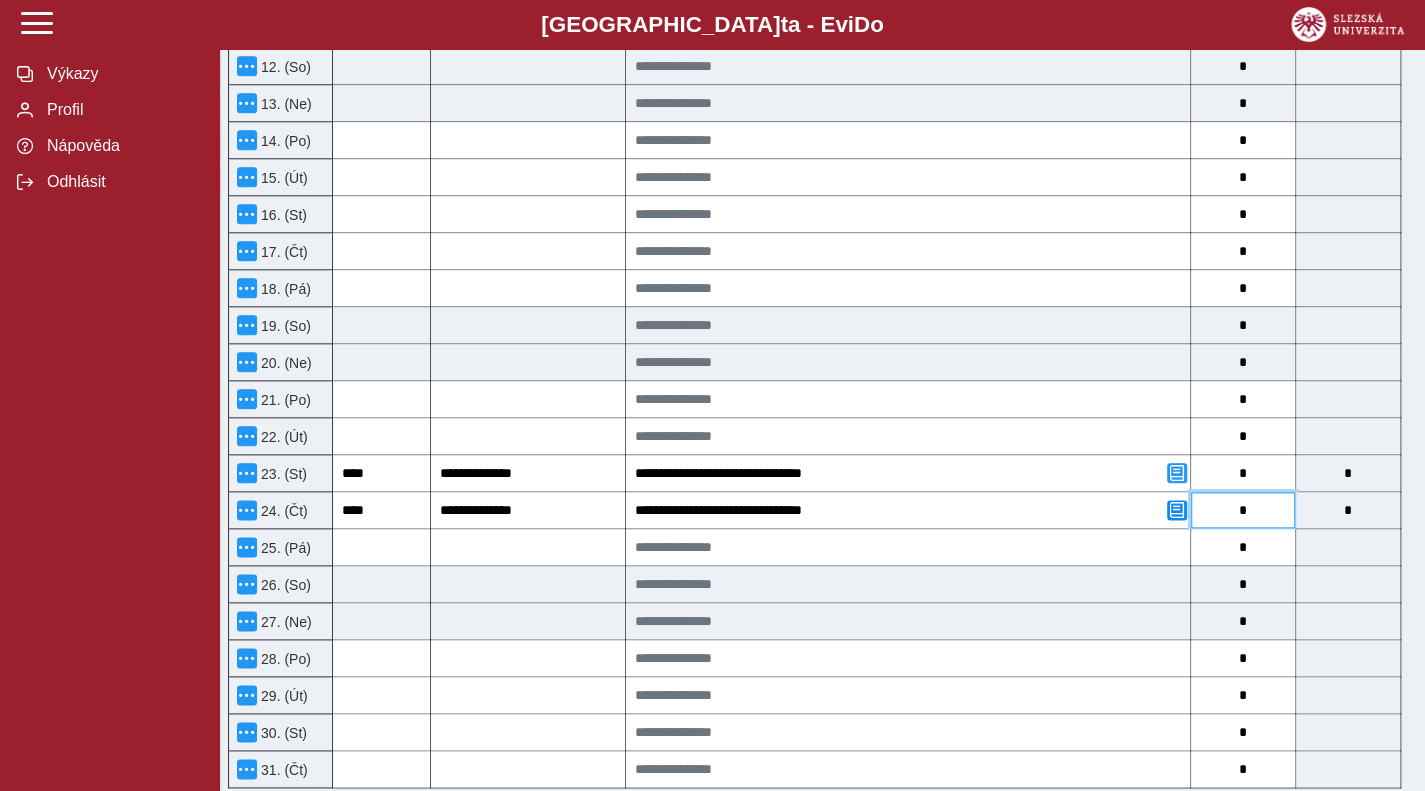 type on "*" 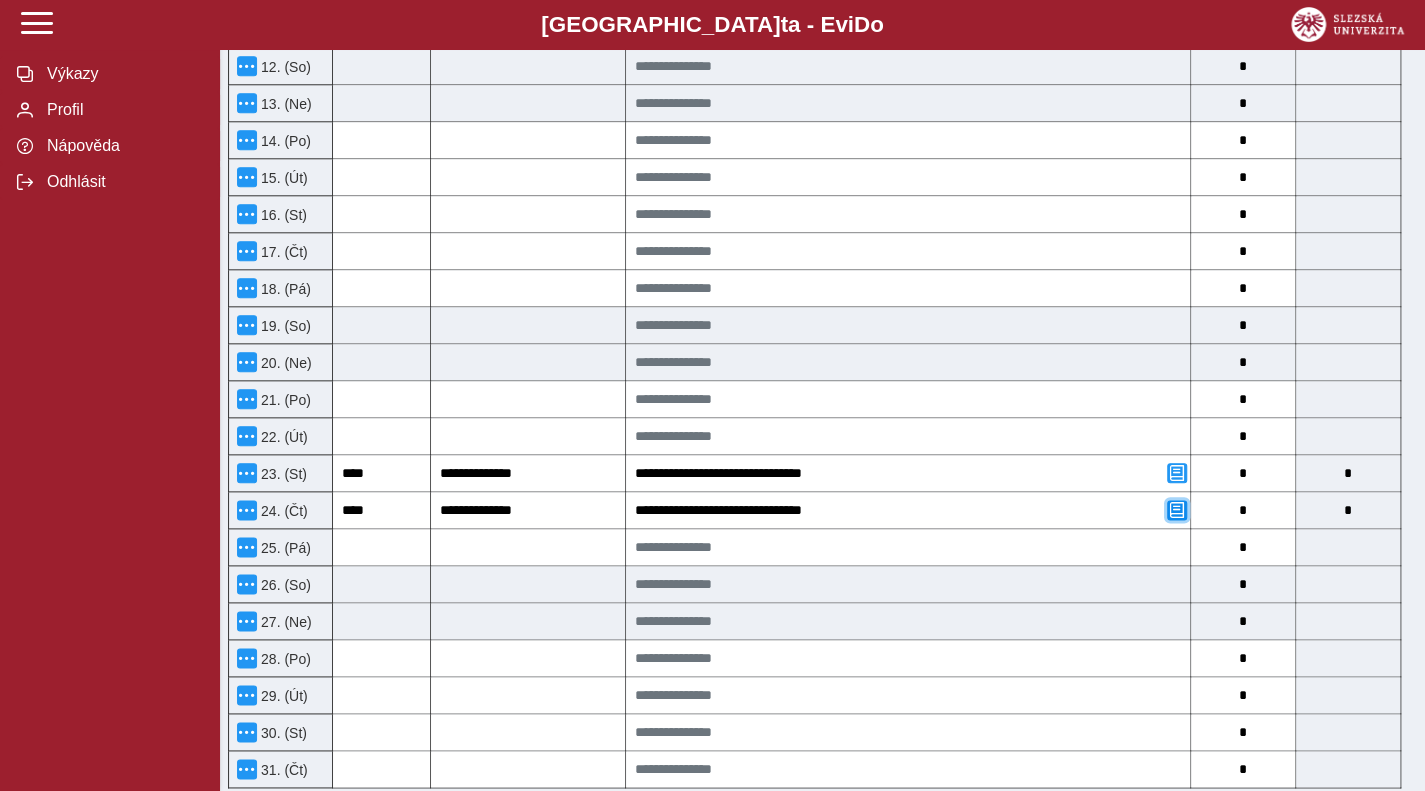 click at bounding box center (1177, 510) 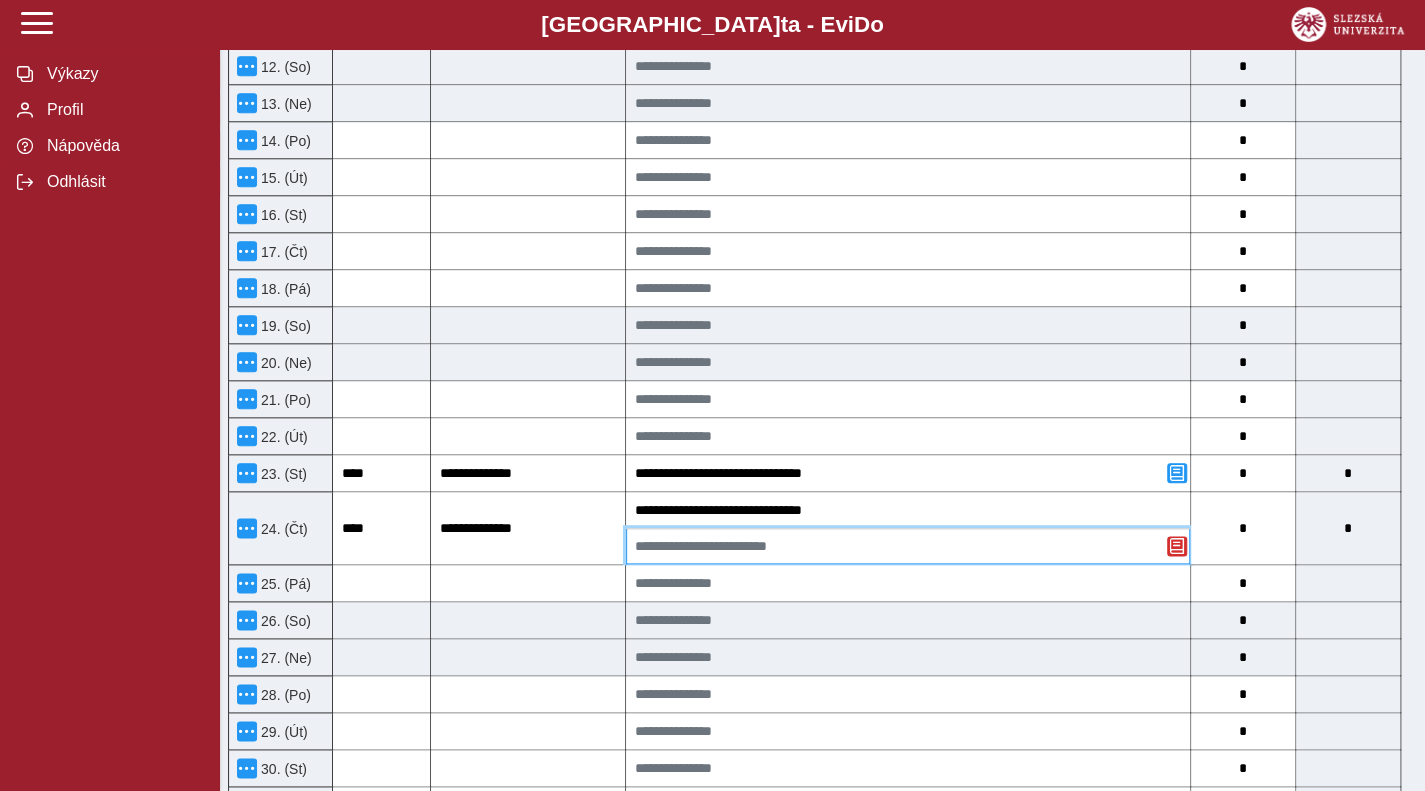 click at bounding box center (908, 546) 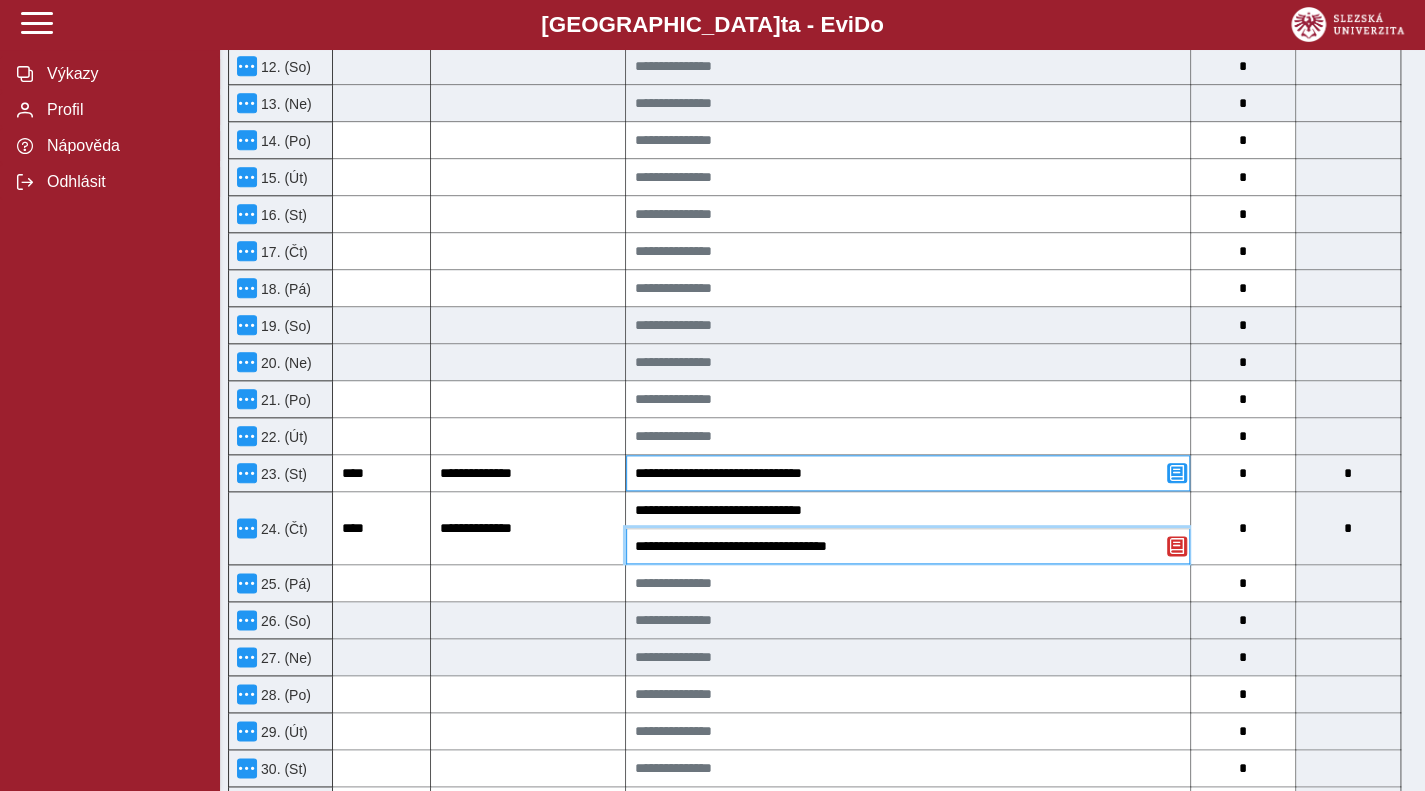 type on "**********" 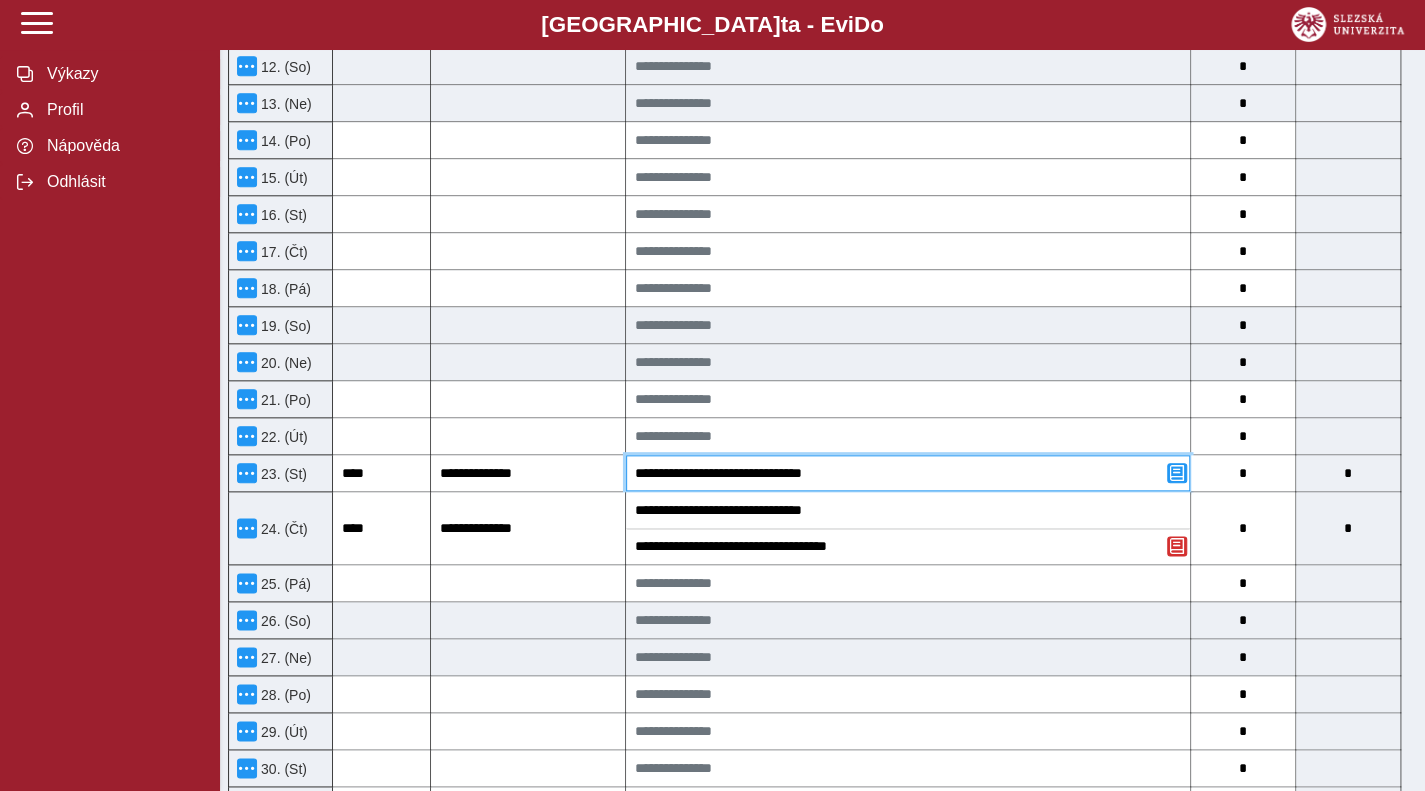 click on "**********" at bounding box center [908, 473] 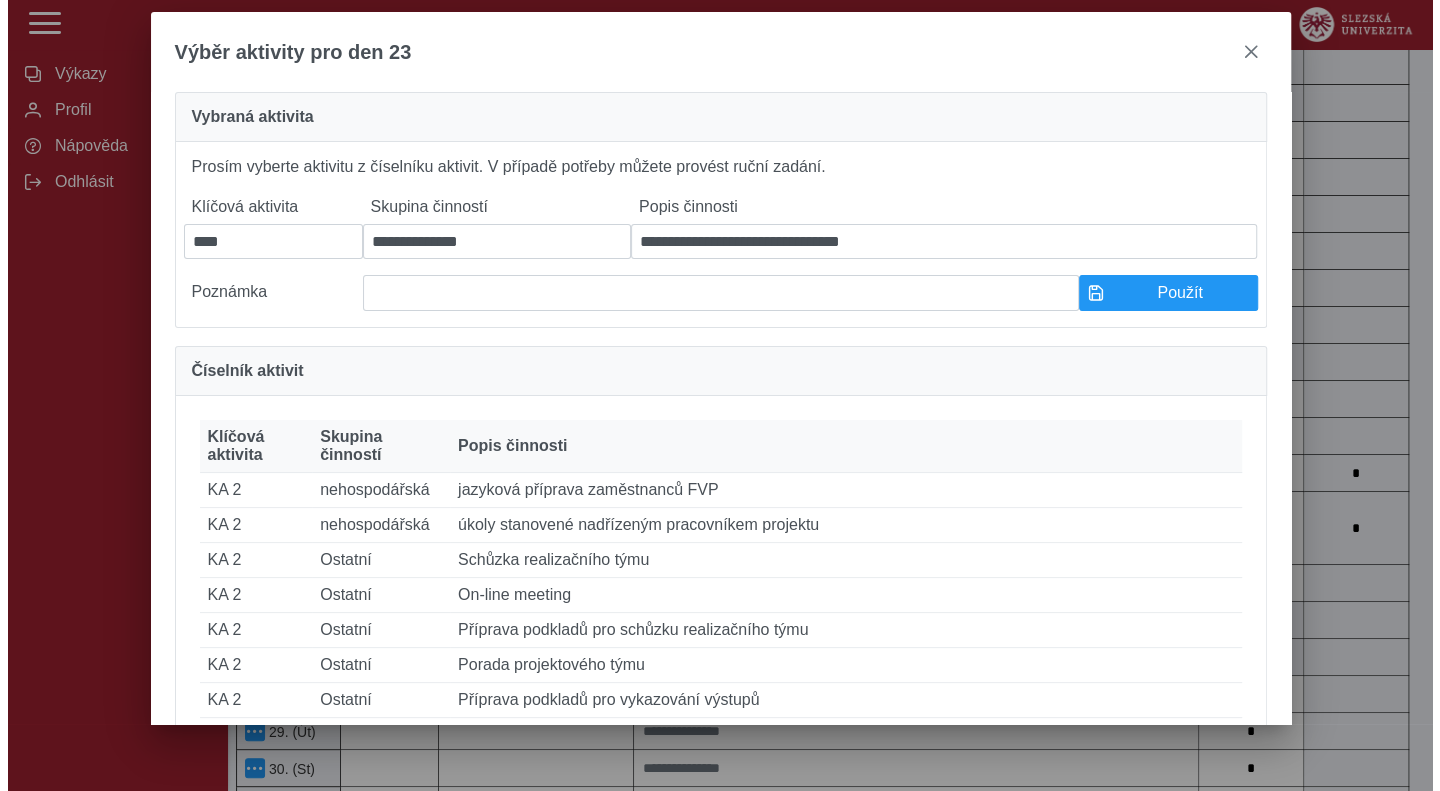 scroll, scrollTop: 1088, scrollLeft: 0, axis: vertical 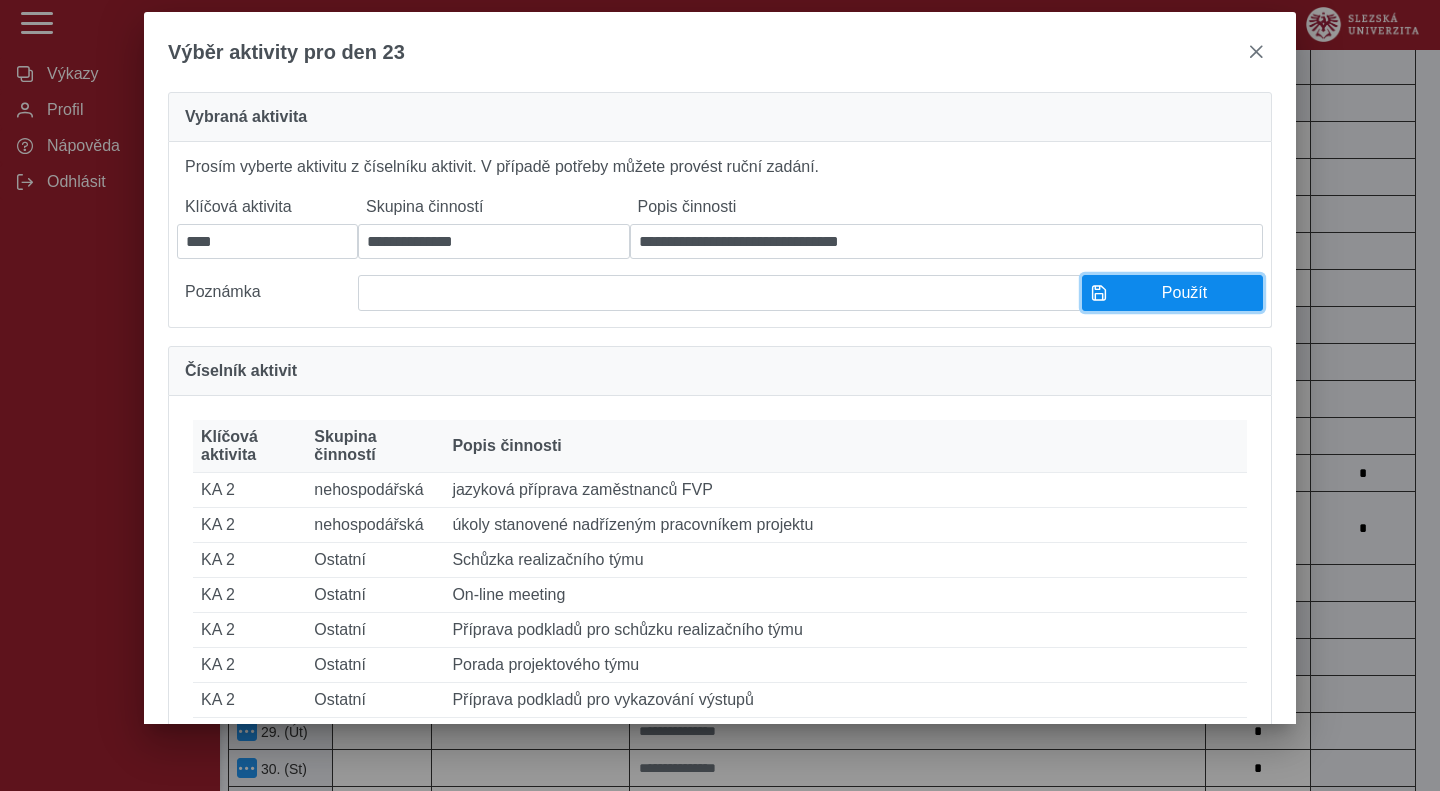 click on "Použít" at bounding box center (1184, 293) 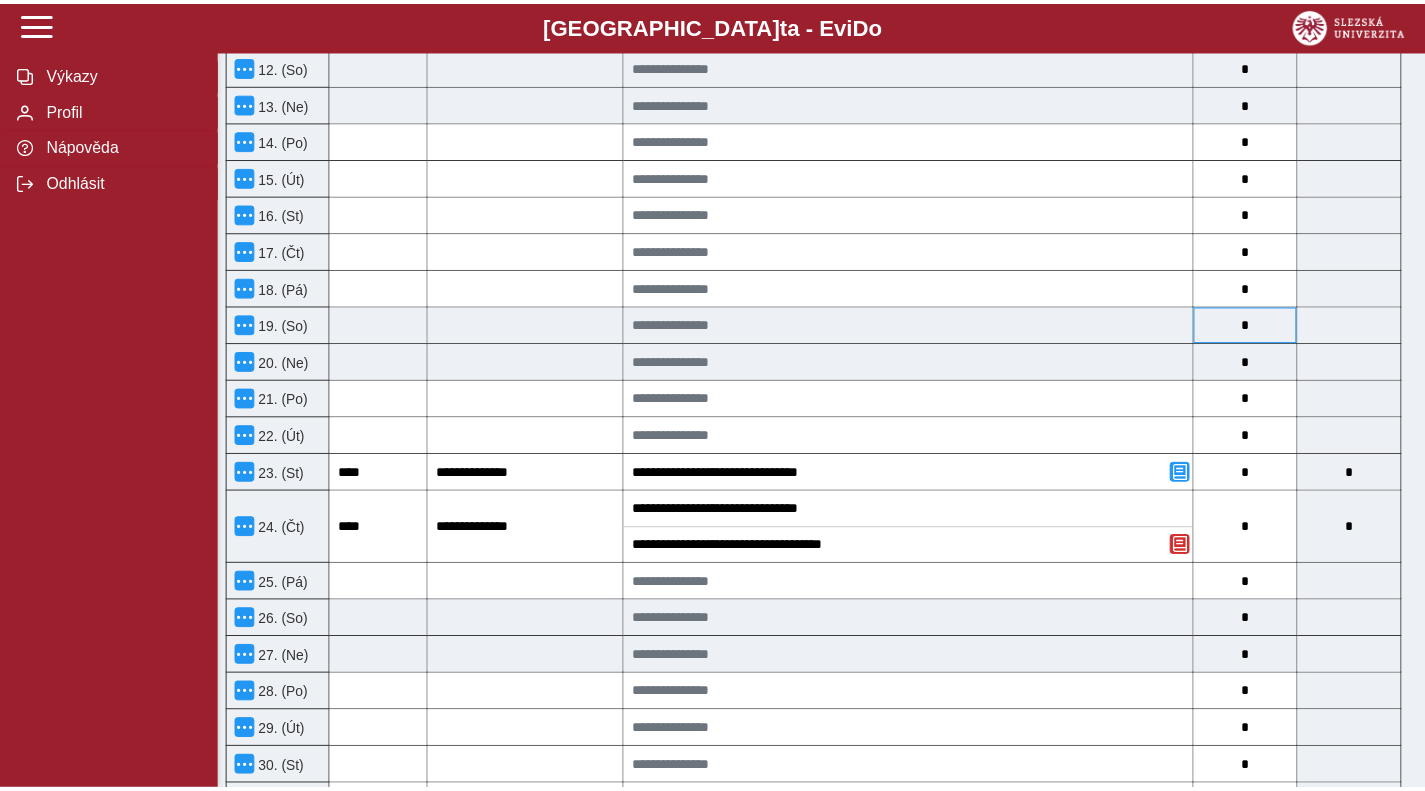 scroll, scrollTop: 1104, scrollLeft: 0, axis: vertical 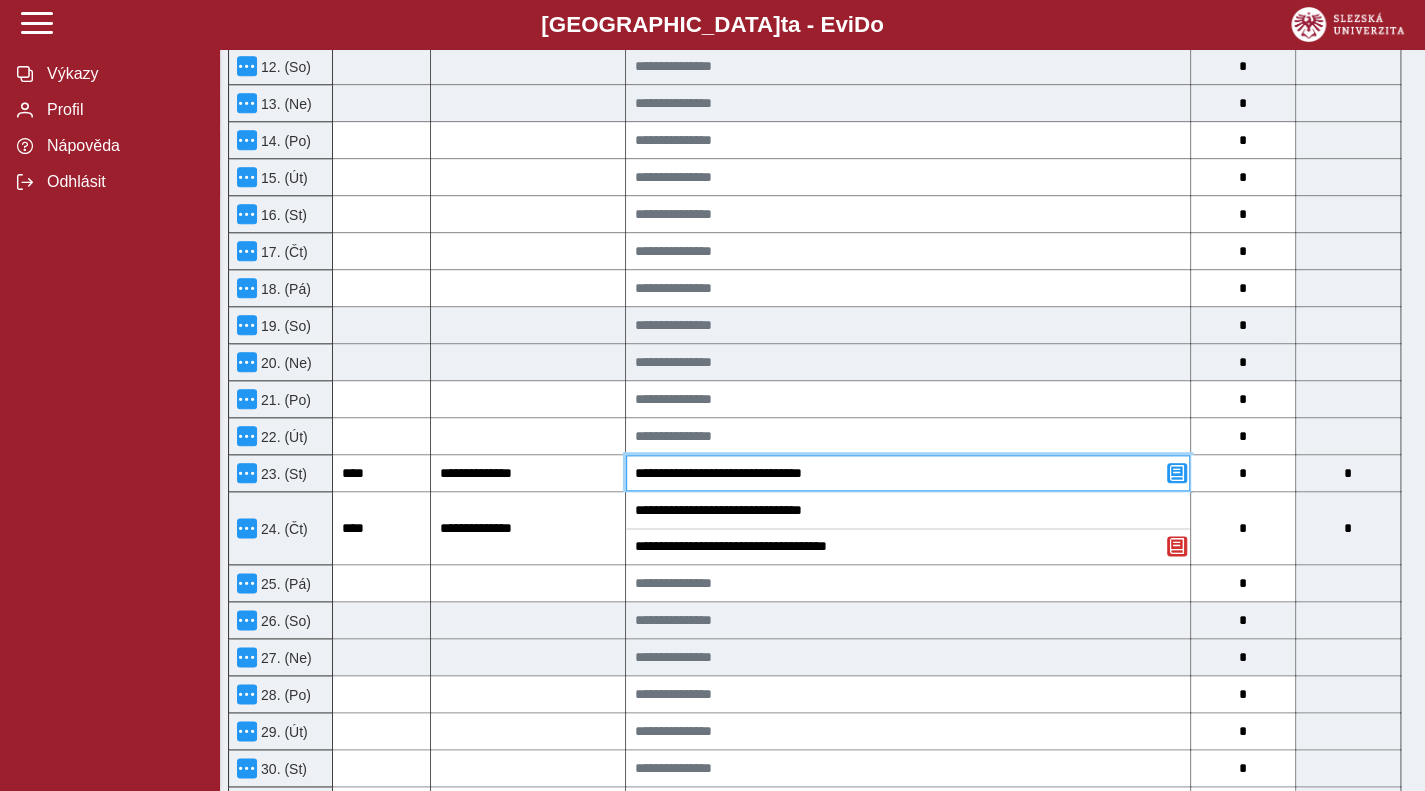 click on "**********" at bounding box center (908, 473) 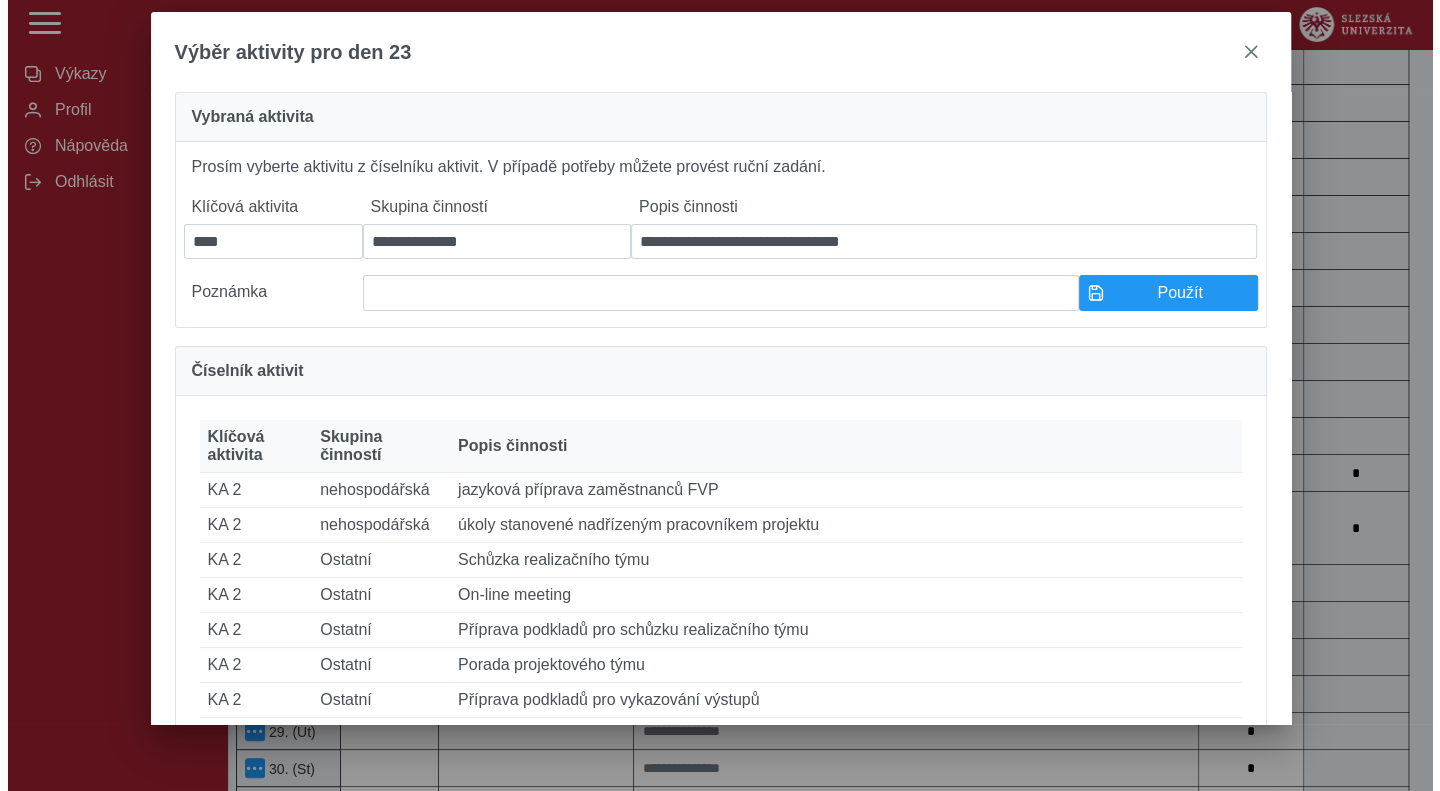 scroll, scrollTop: 1088, scrollLeft: 0, axis: vertical 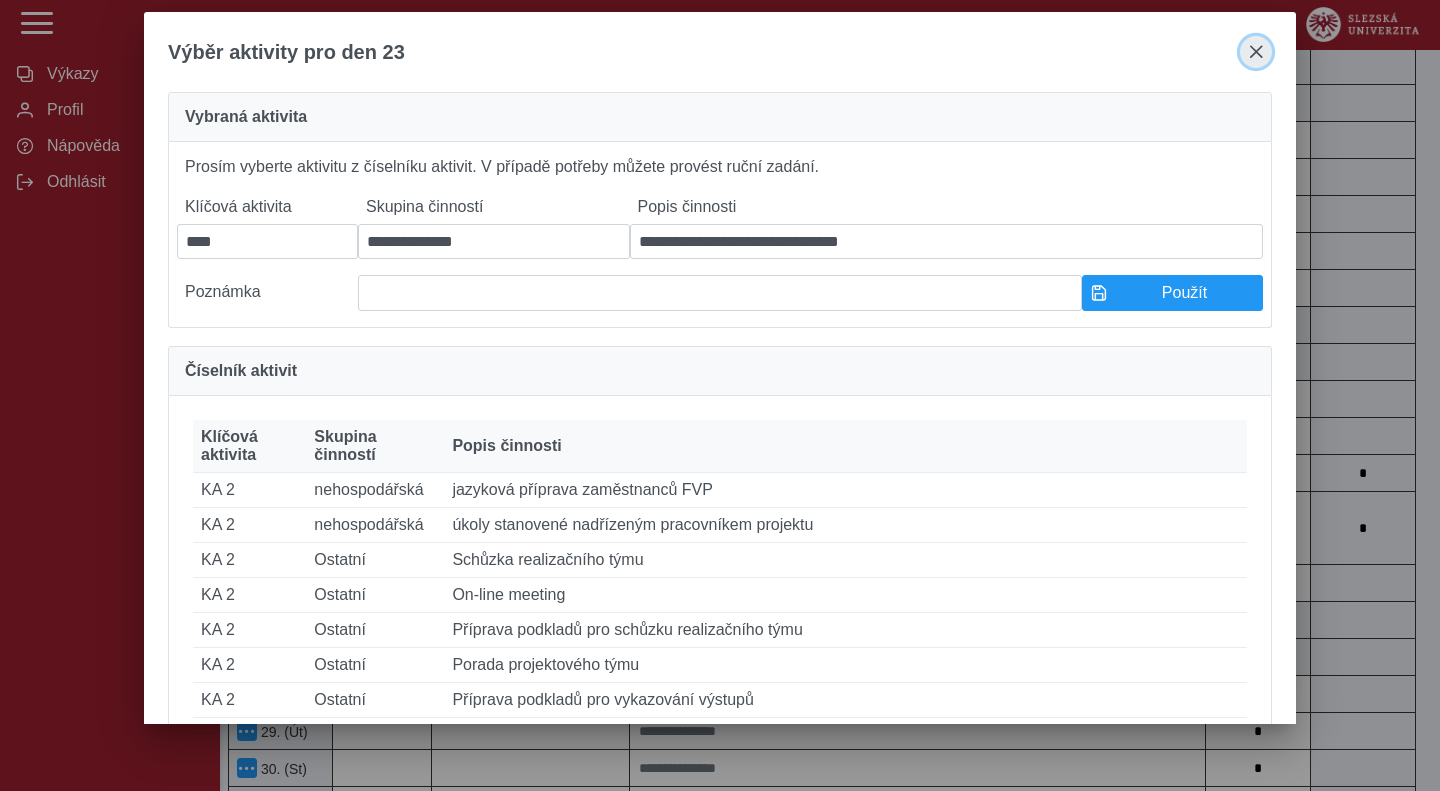 click at bounding box center [1256, 52] 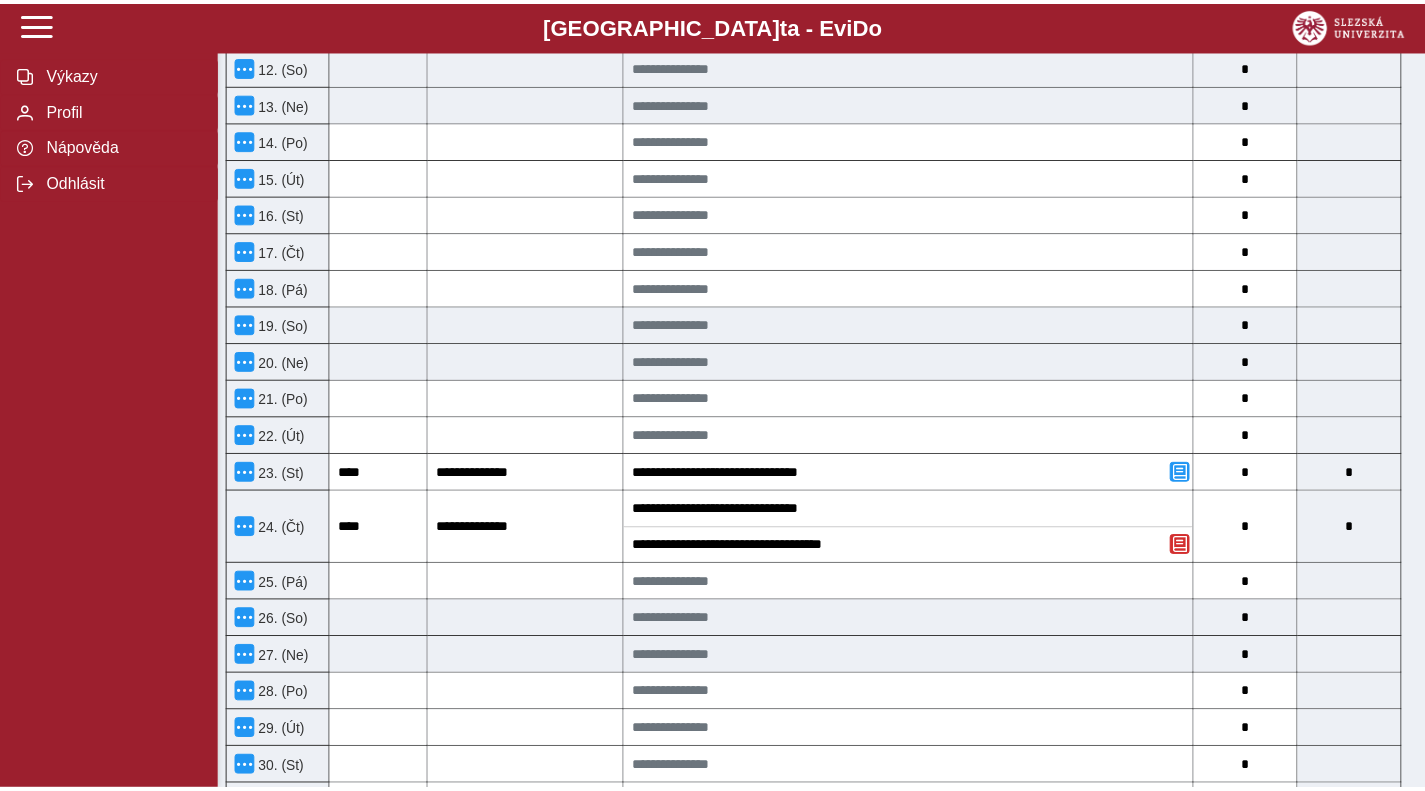 scroll, scrollTop: 1104, scrollLeft: 0, axis: vertical 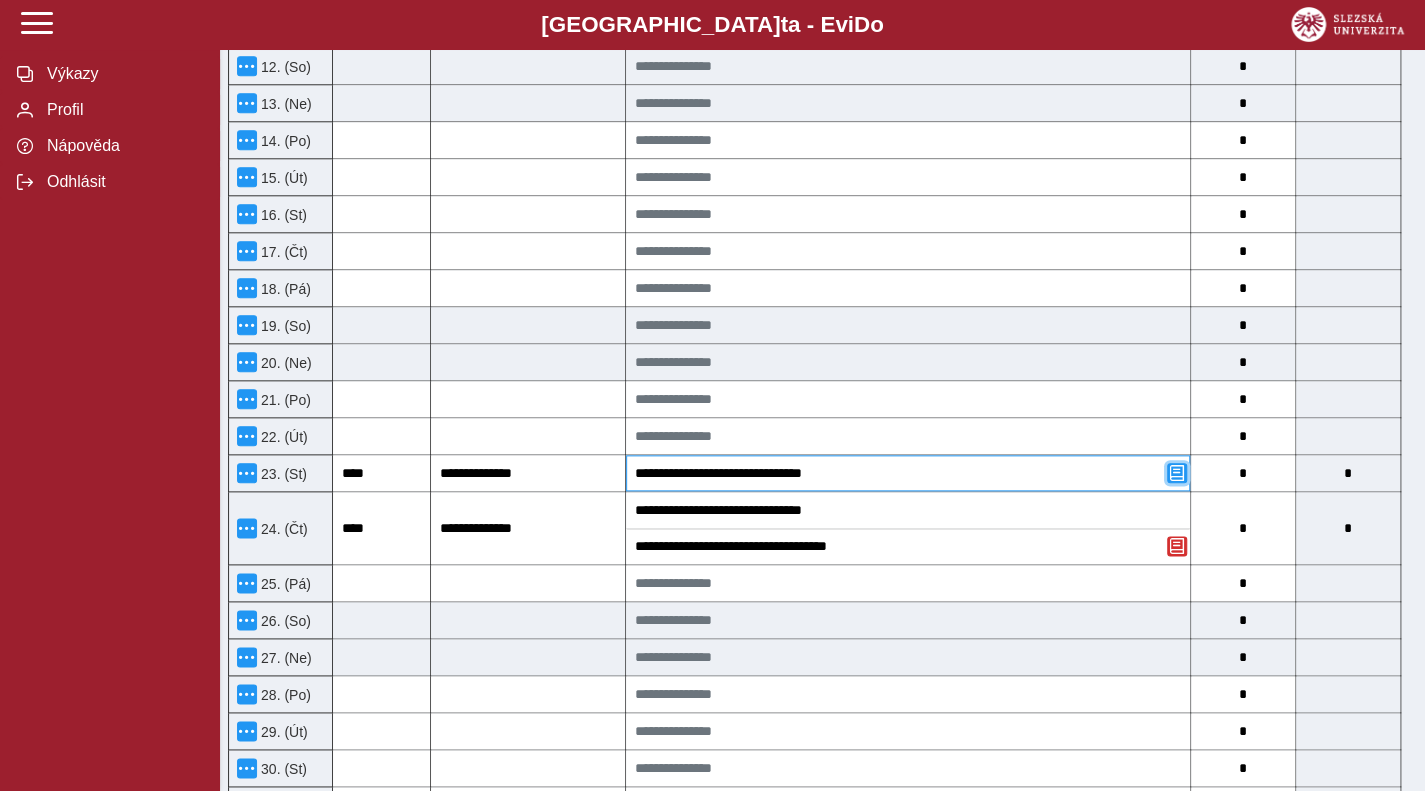click at bounding box center (1177, 473) 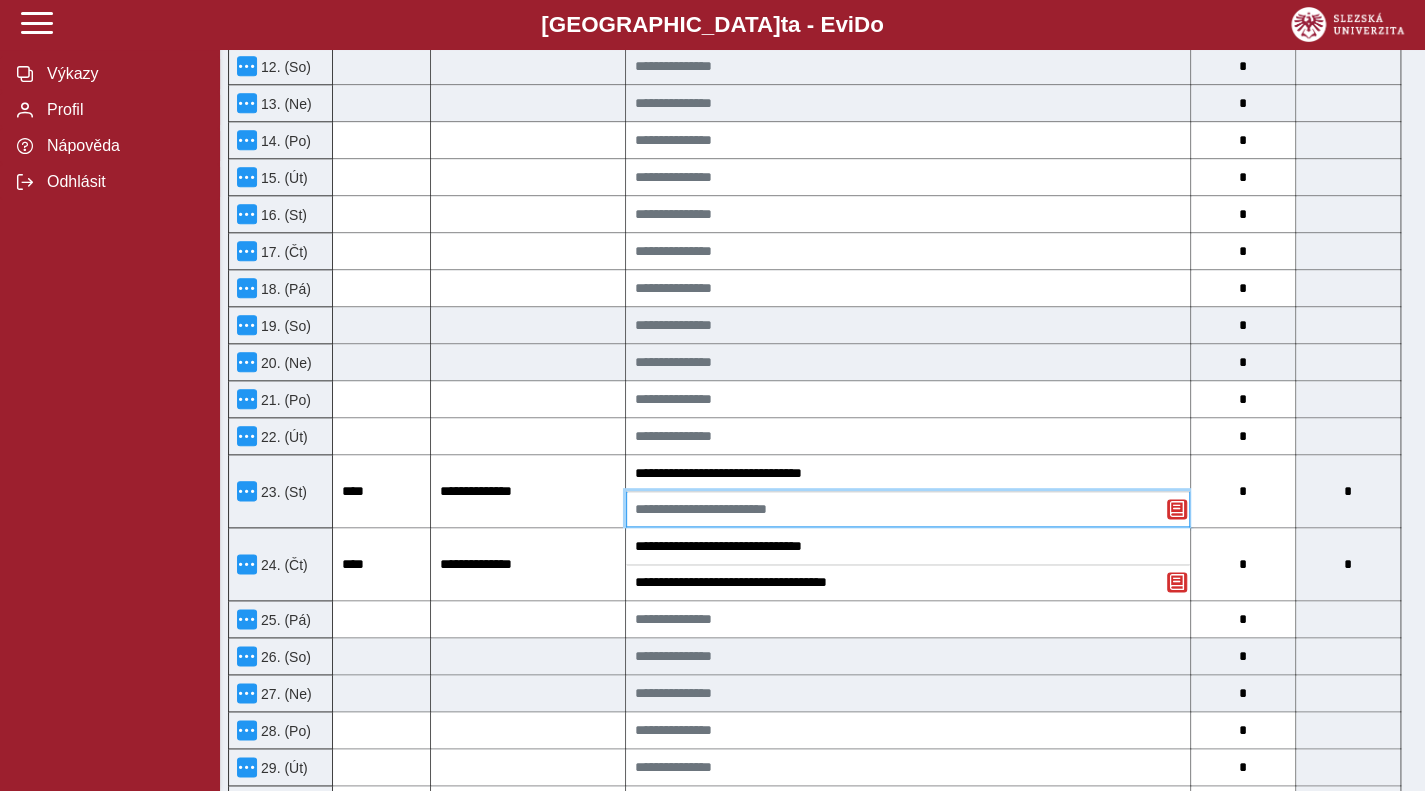 click at bounding box center [908, 509] 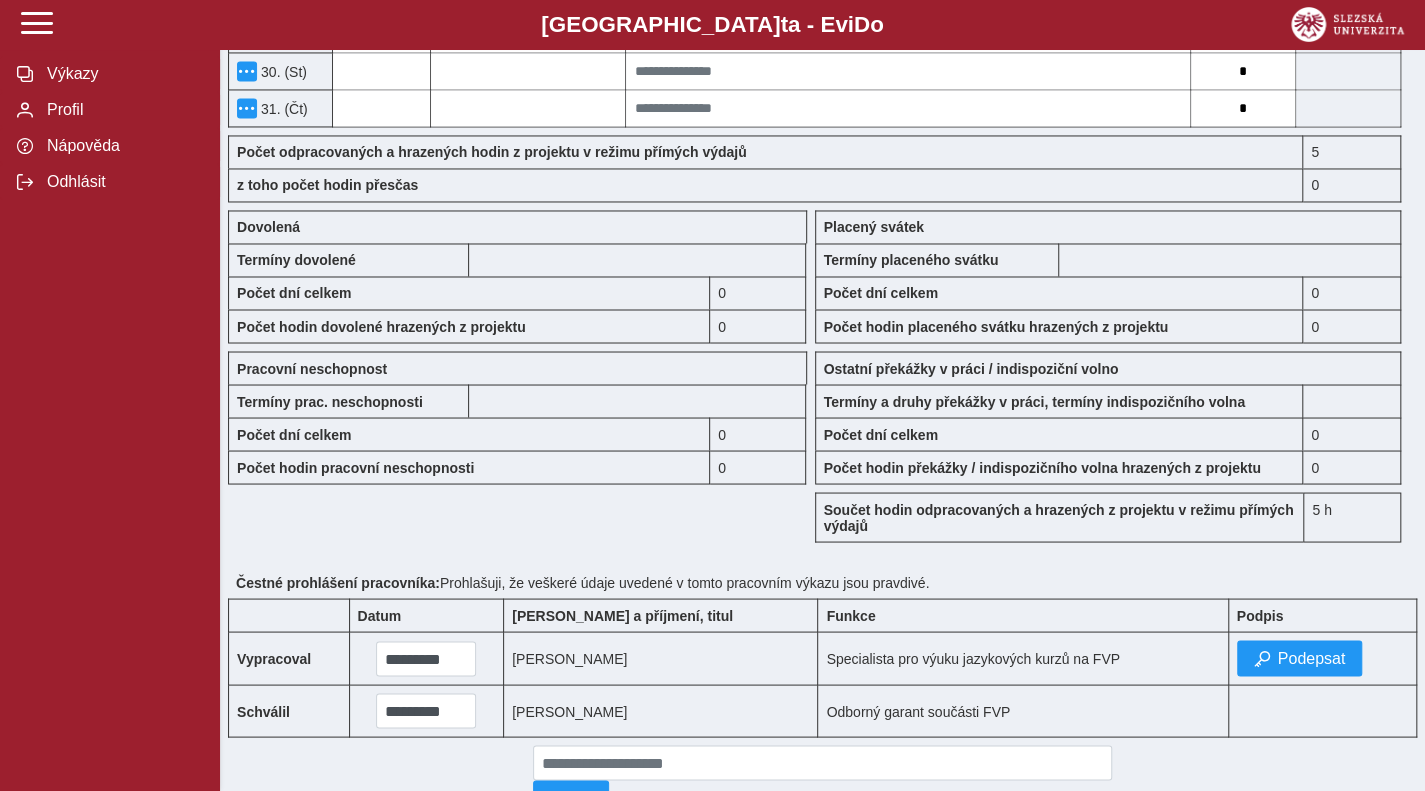 scroll, scrollTop: 1902, scrollLeft: 0, axis: vertical 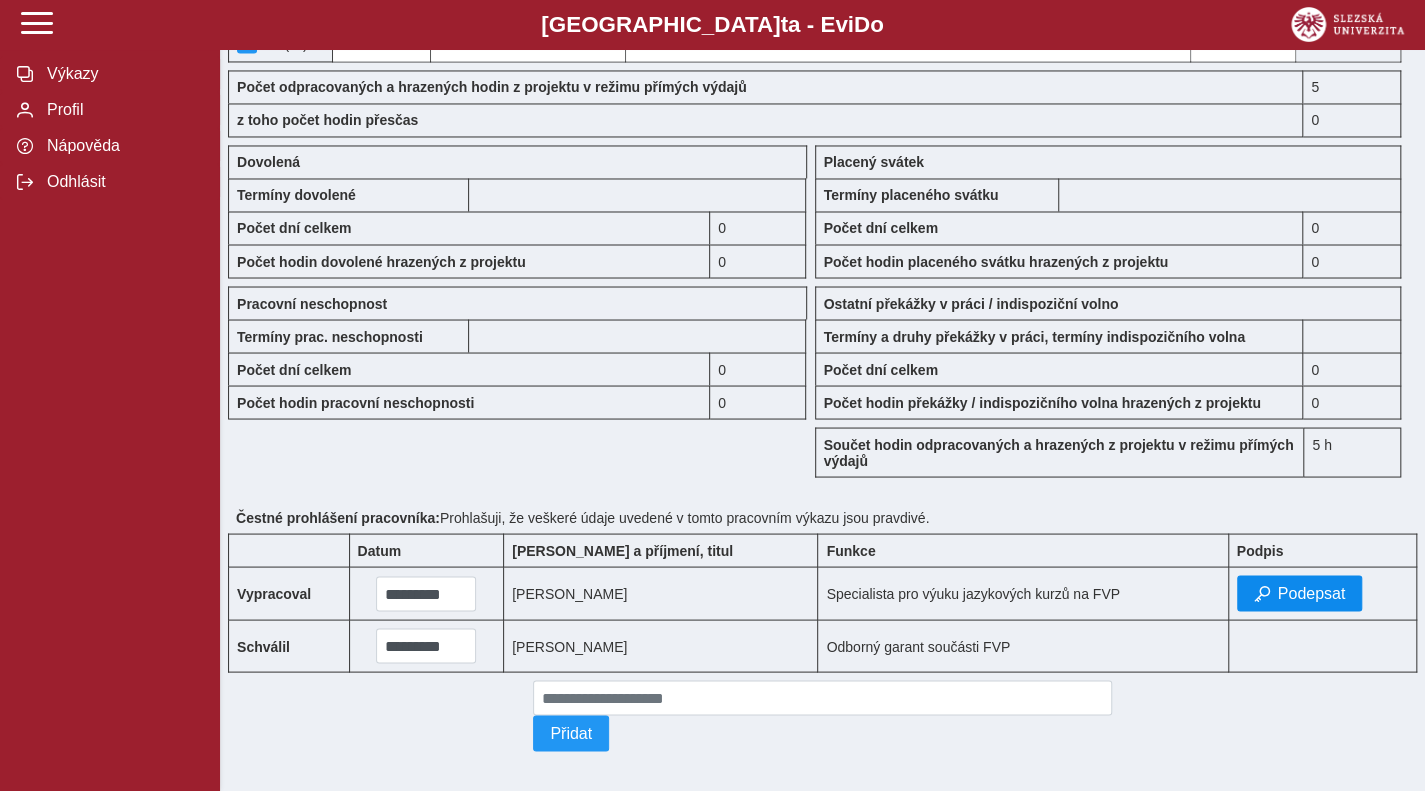 type on "**********" 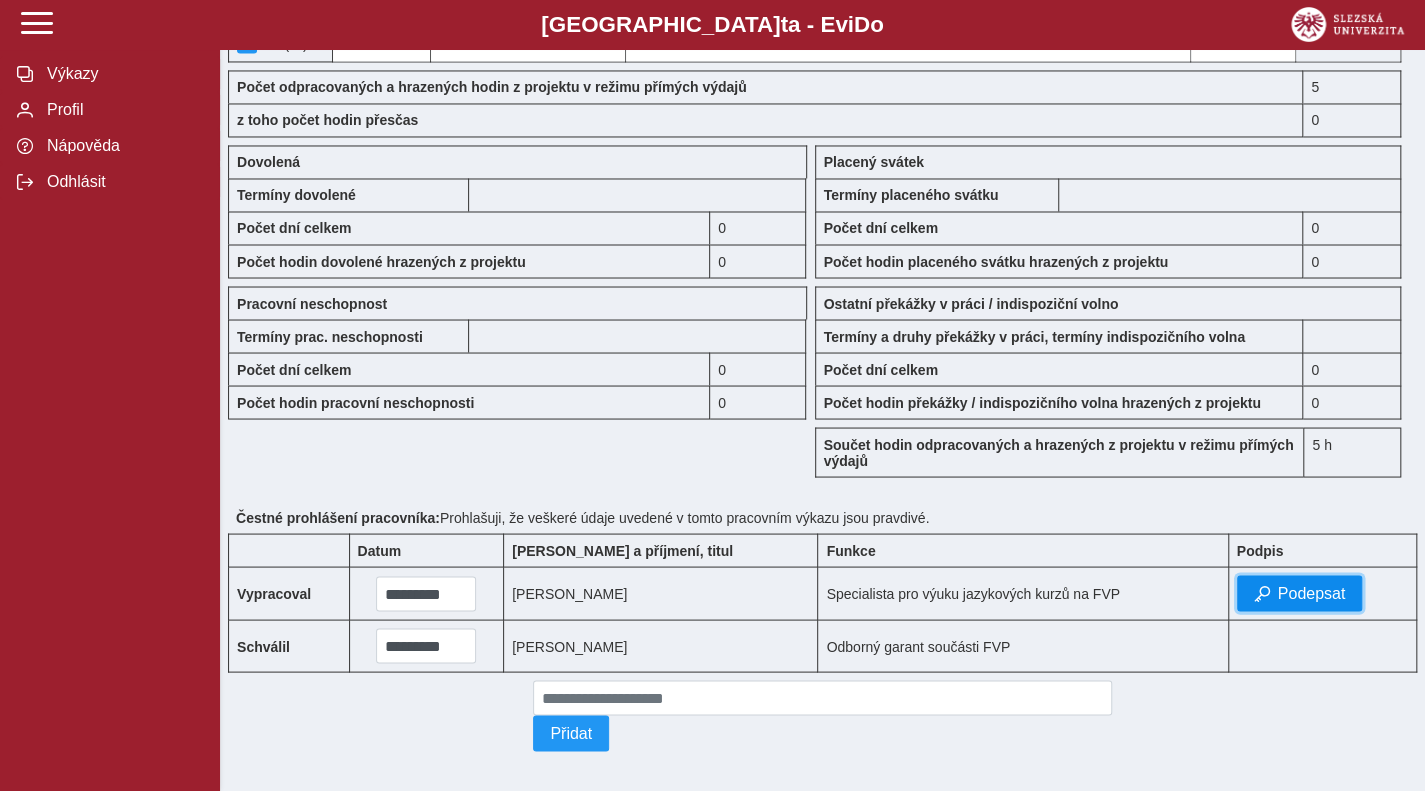 click on "Podepsat" at bounding box center [1312, 593] 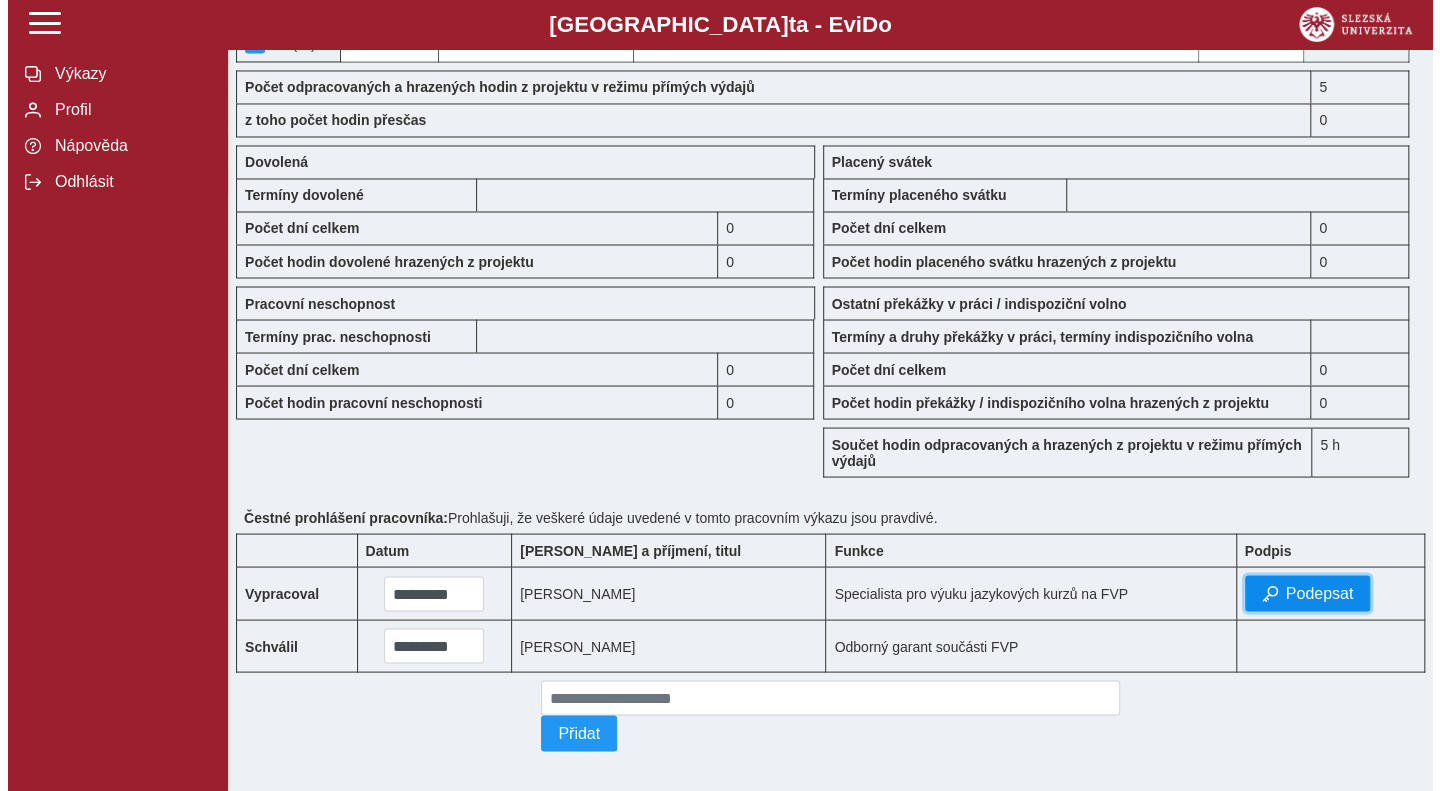 scroll, scrollTop: 1886, scrollLeft: 0, axis: vertical 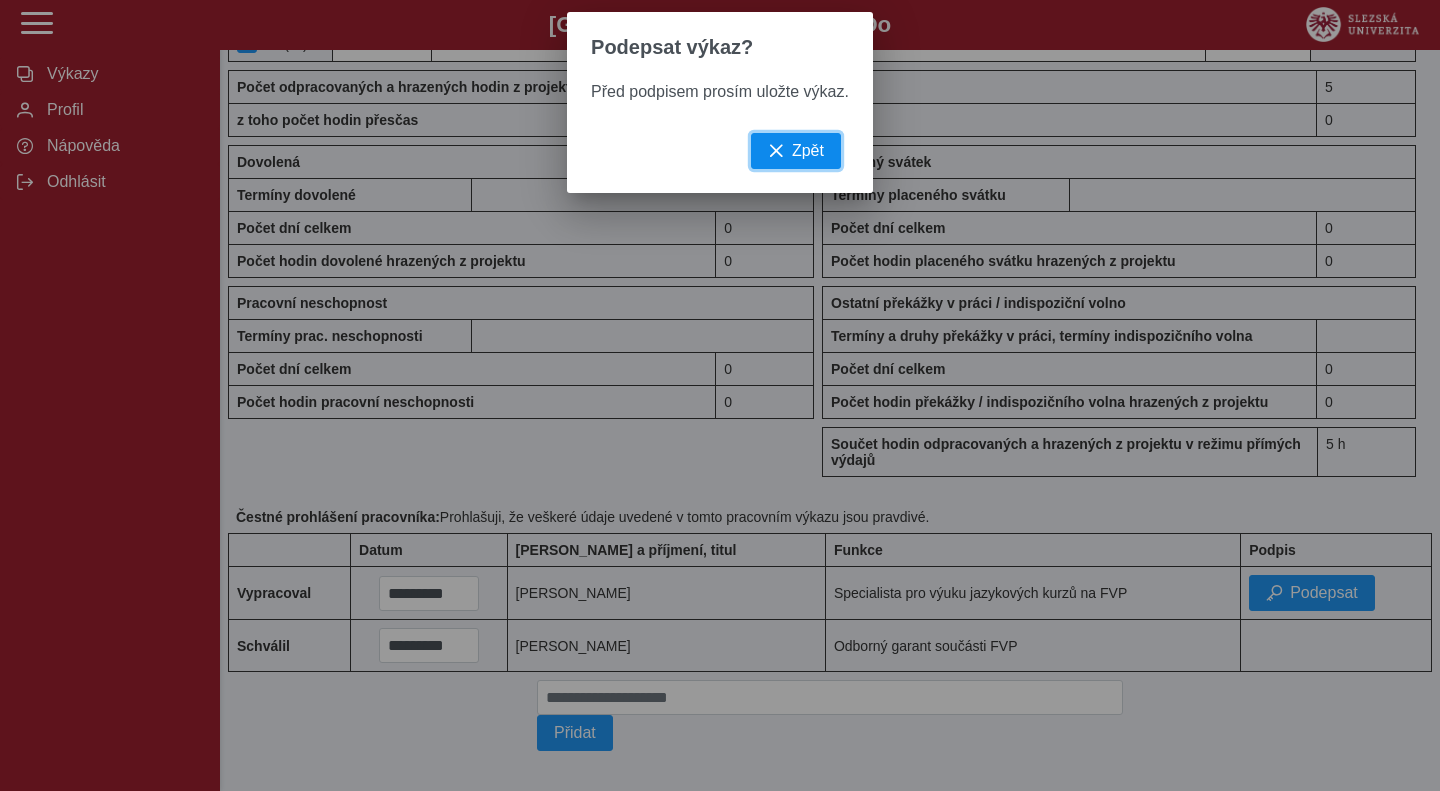 click on "Zpět" at bounding box center (796, 151) 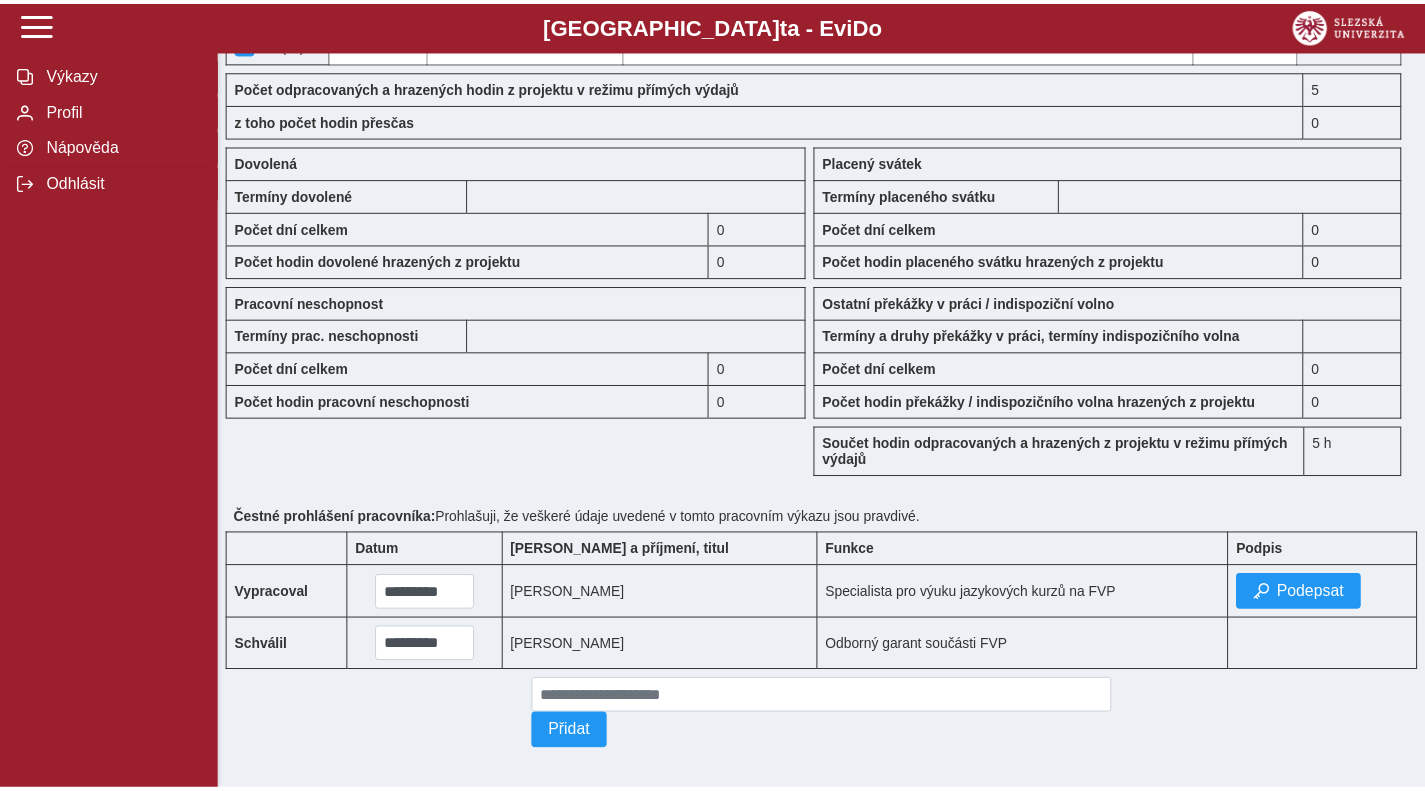 scroll, scrollTop: 1902, scrollLeft: 0, axis: vertical 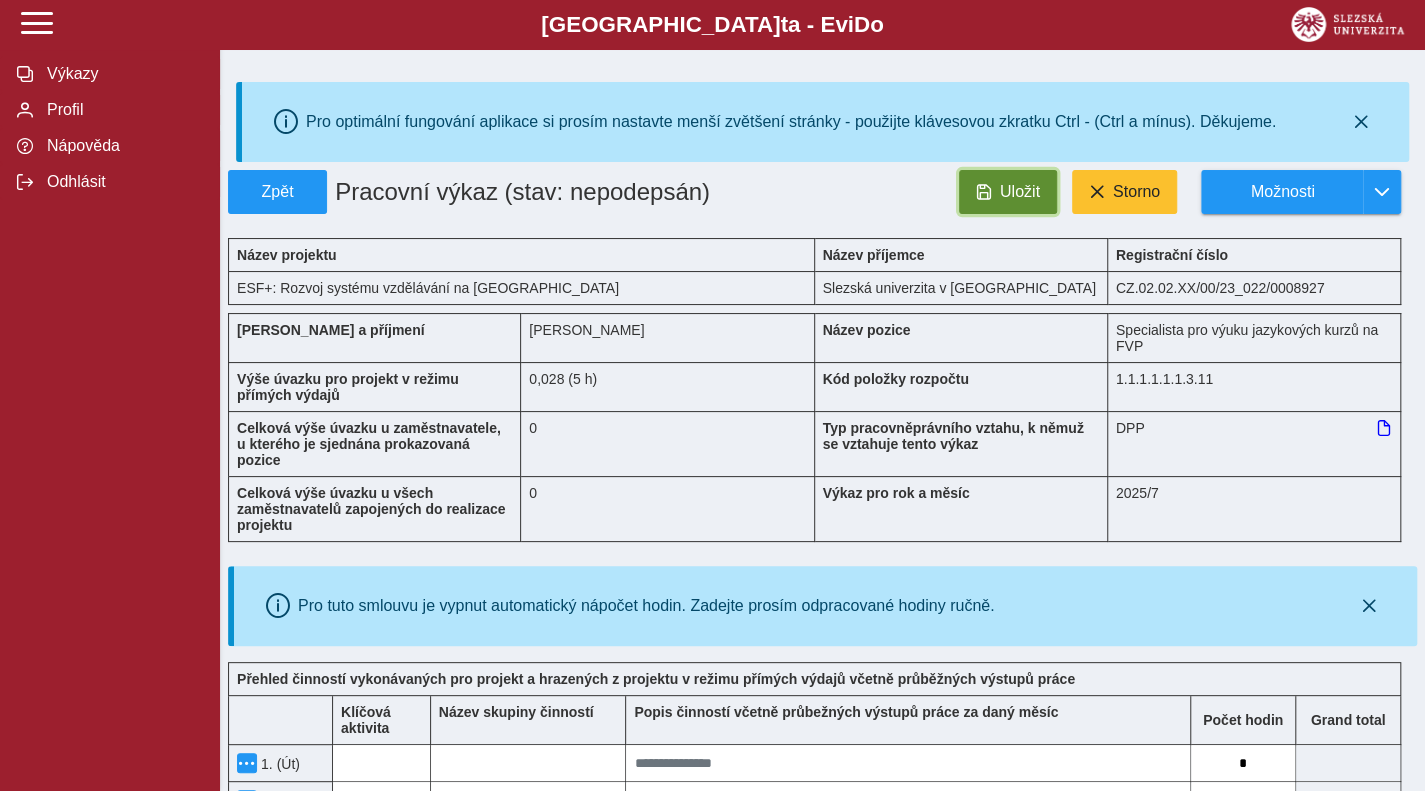 click on "Uložit" at bounding box center (1020, 192) 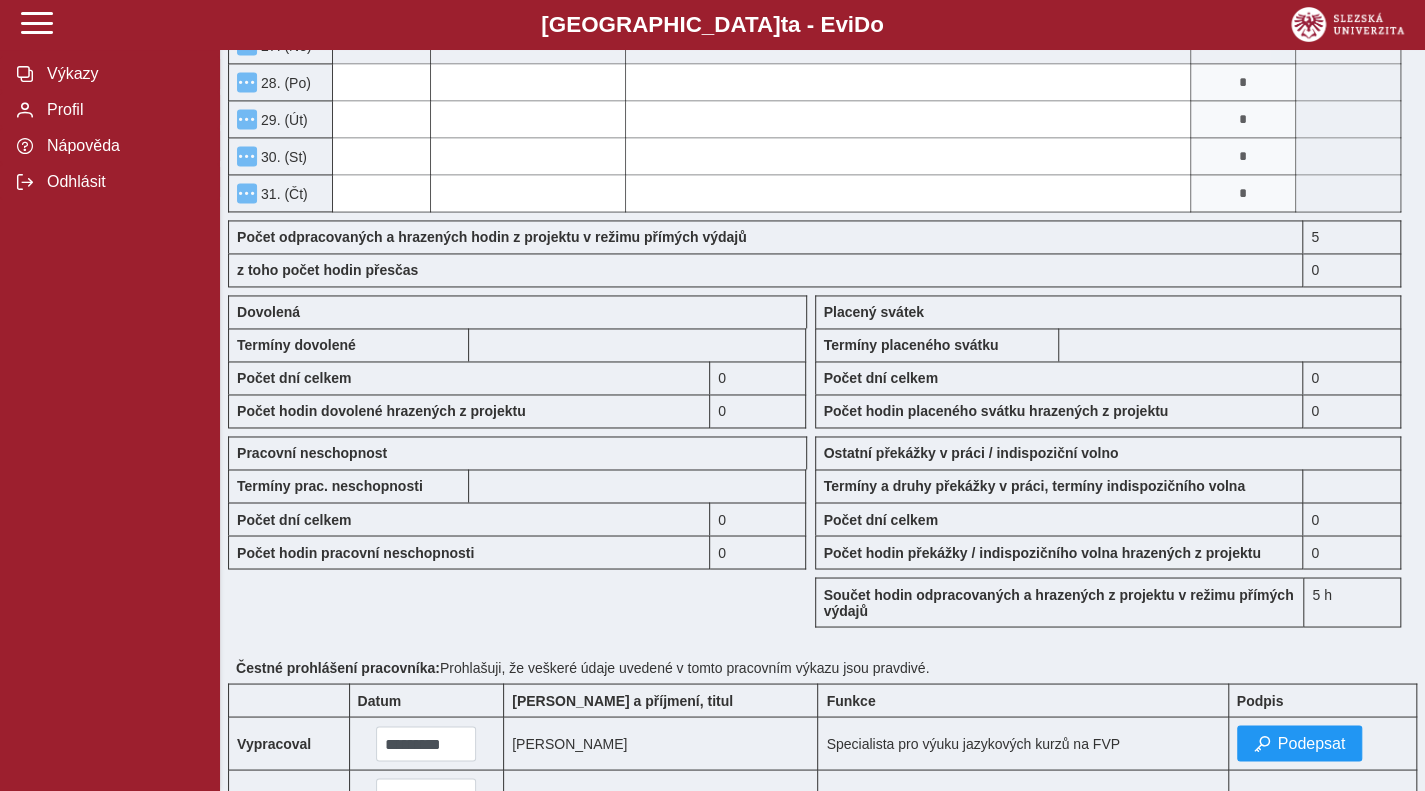 scroll, scrollTop: 1790, scrollLeft: 0, axis: vertical 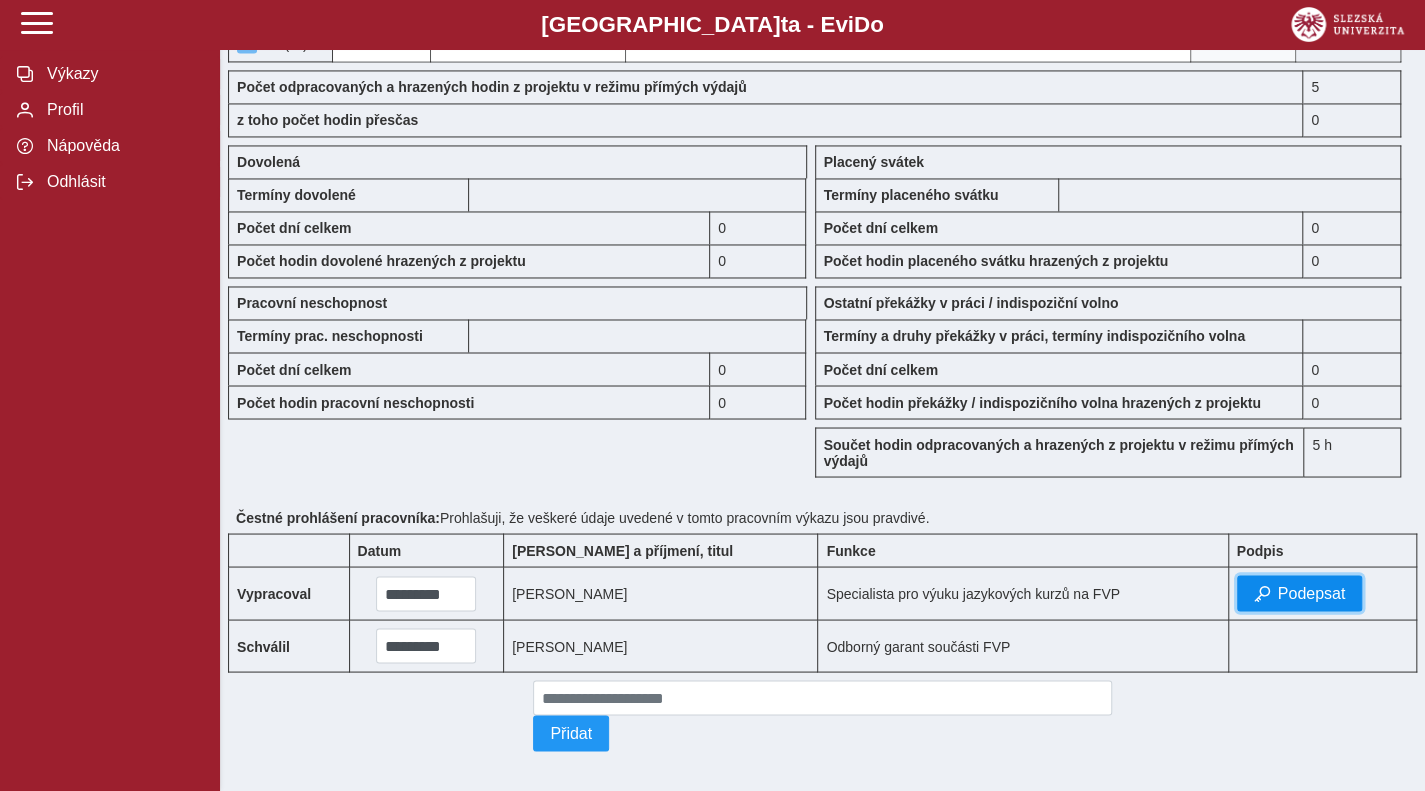click on "Podepsat" at bounding box center [1312, 593] 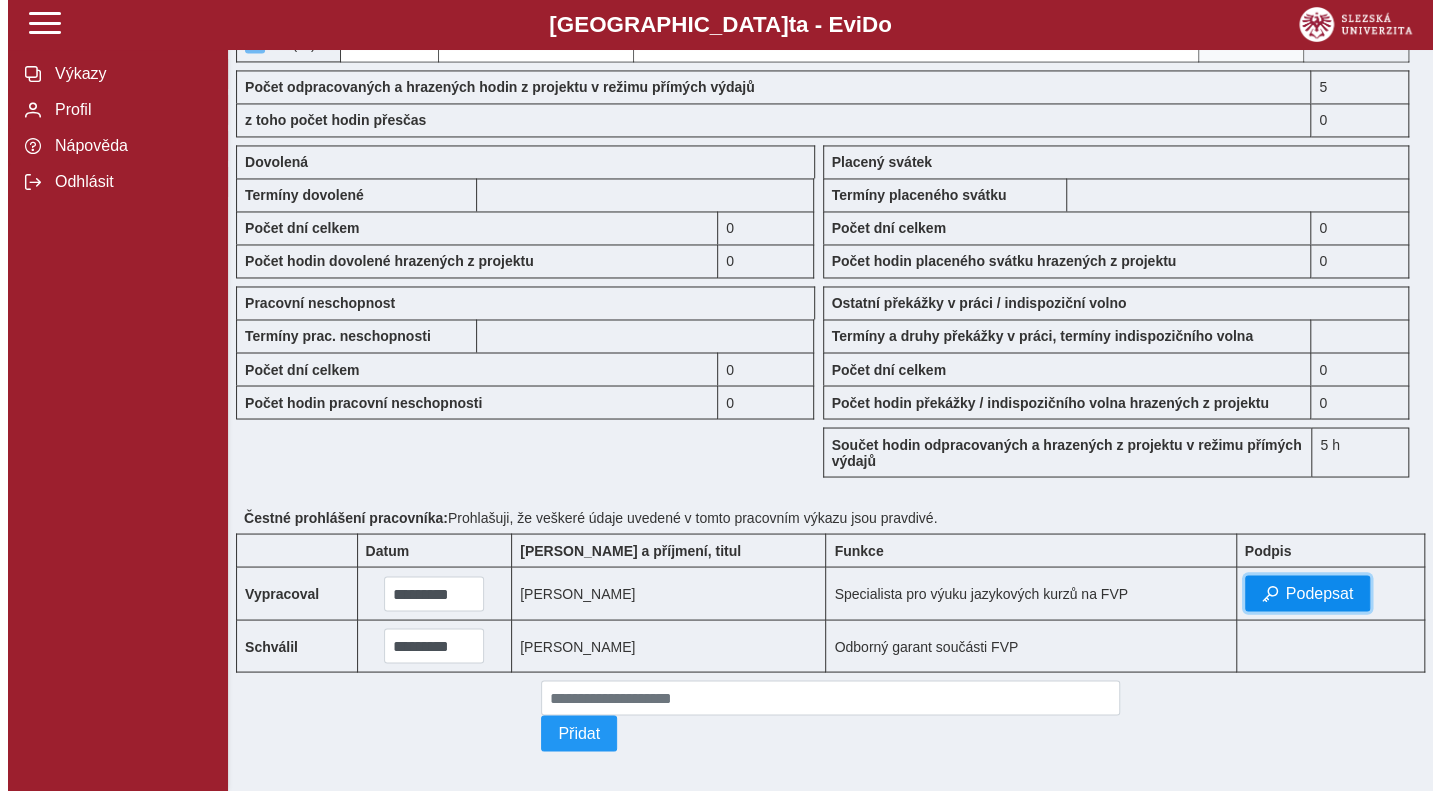 scroll, scrollTop: 1774, scrollLeft: 0, axis: vertical 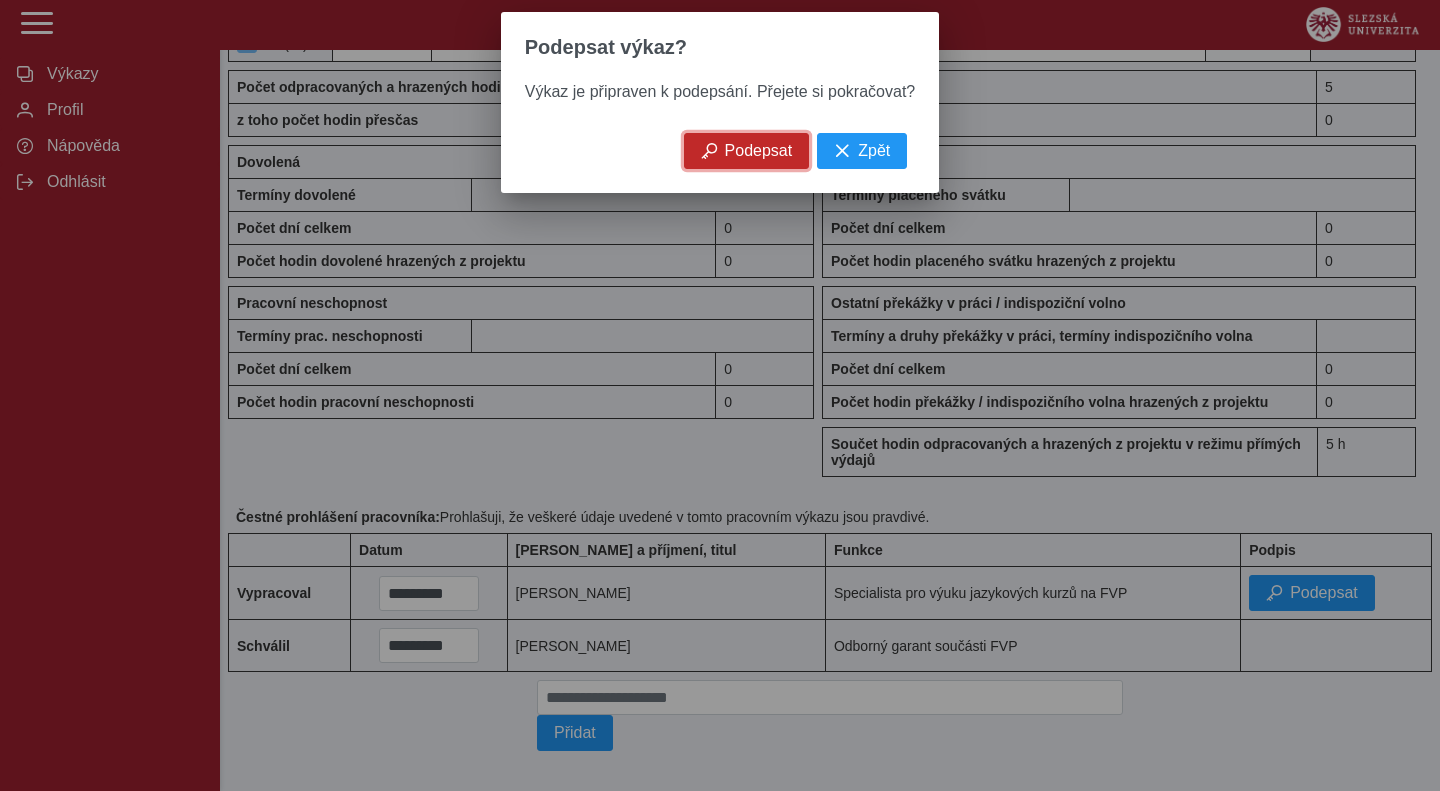 click on "Podepsat" at bounding box center [759, 151] 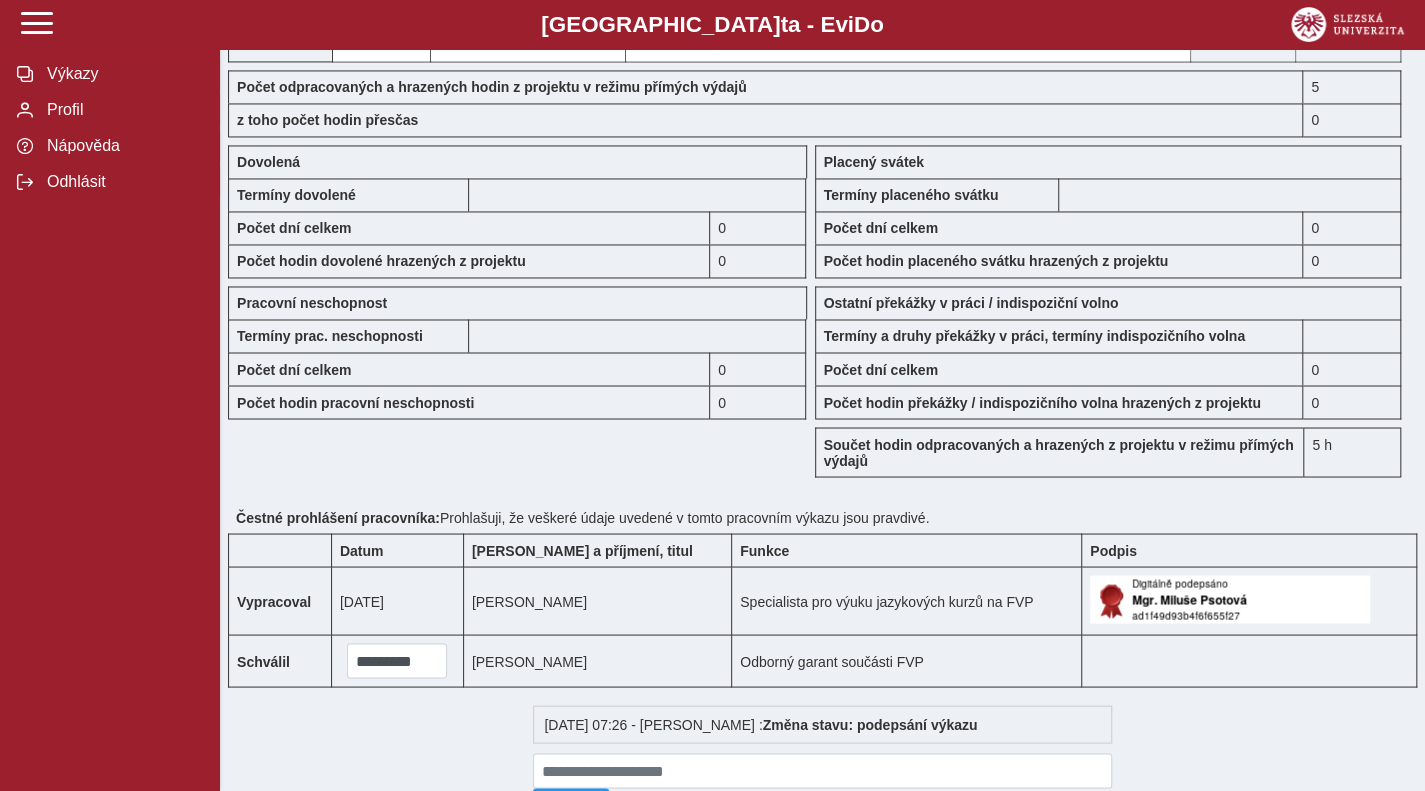 scroll, scrollTop: 1788, scrollLeft: 0, axis: vertical 